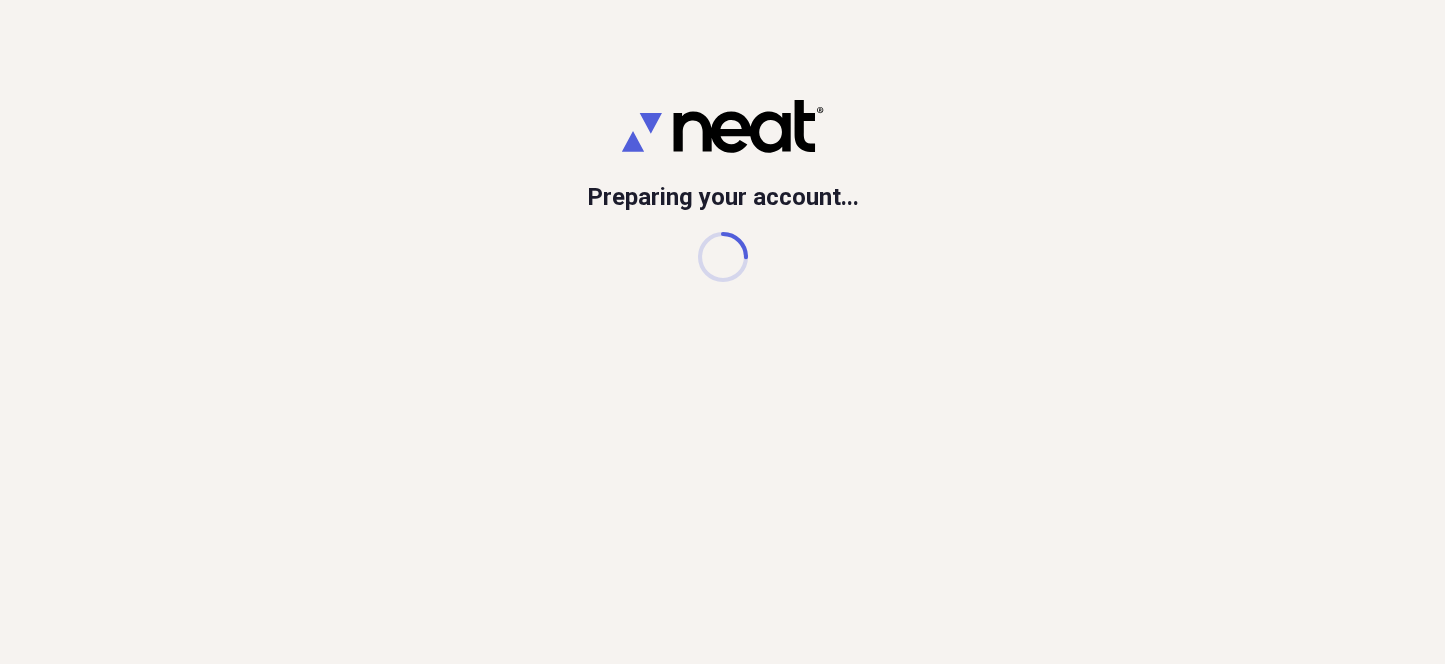 scroll, scrollTop: 0, scrollLeft: 0, axis: both 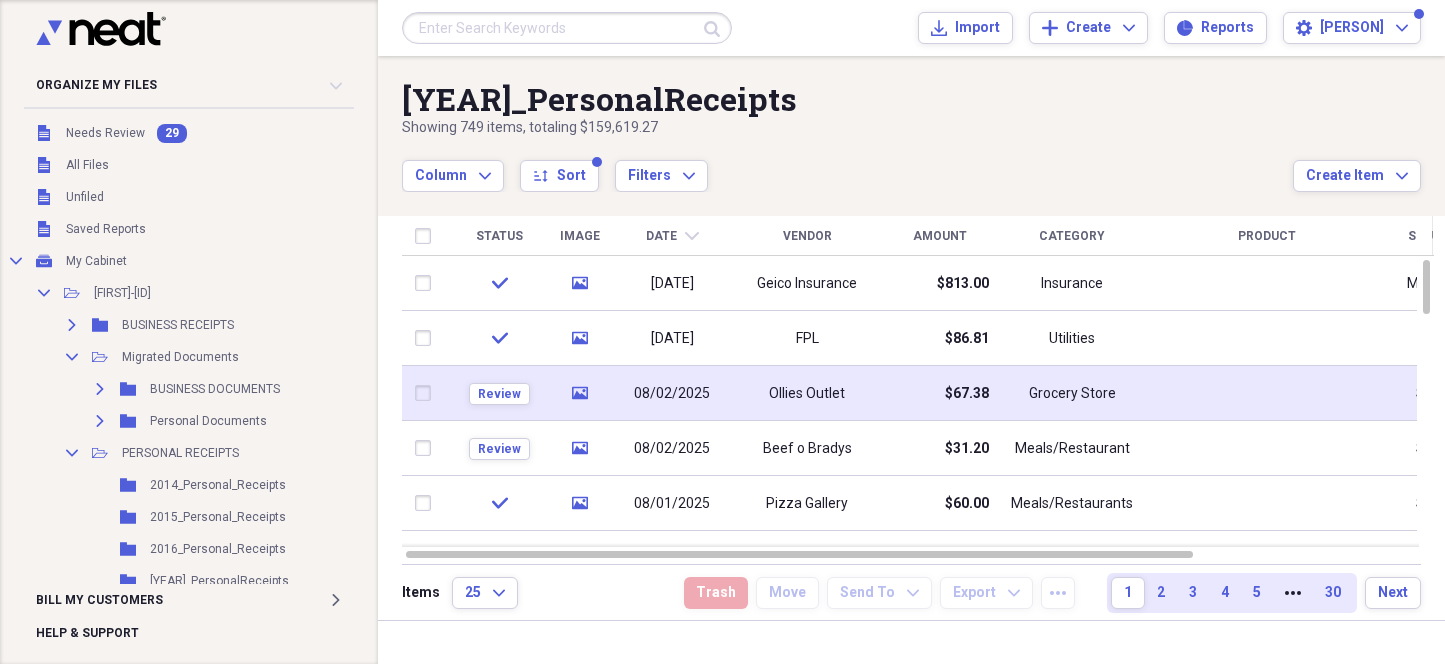 click on "Ollies Outlet" at bounding box center [807, 393] 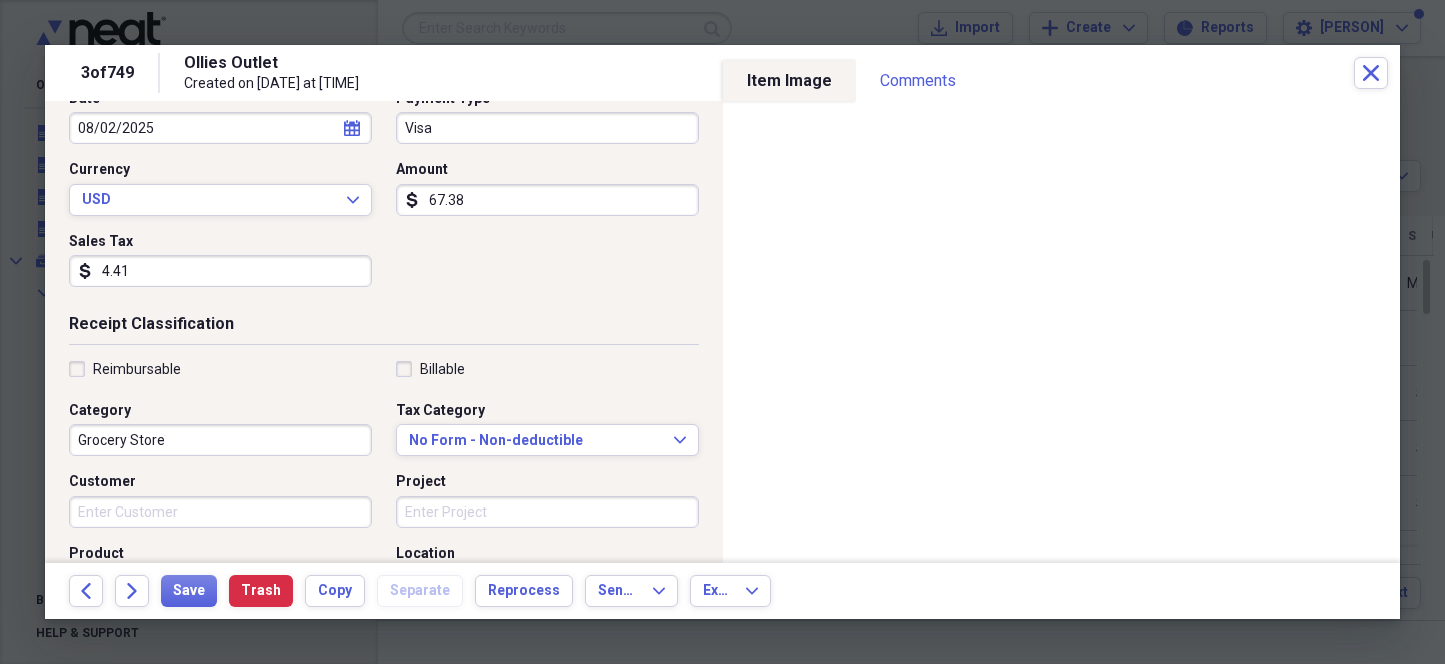 scroll, scrollTop: 249, scrollLeft: 0, axis: vertical 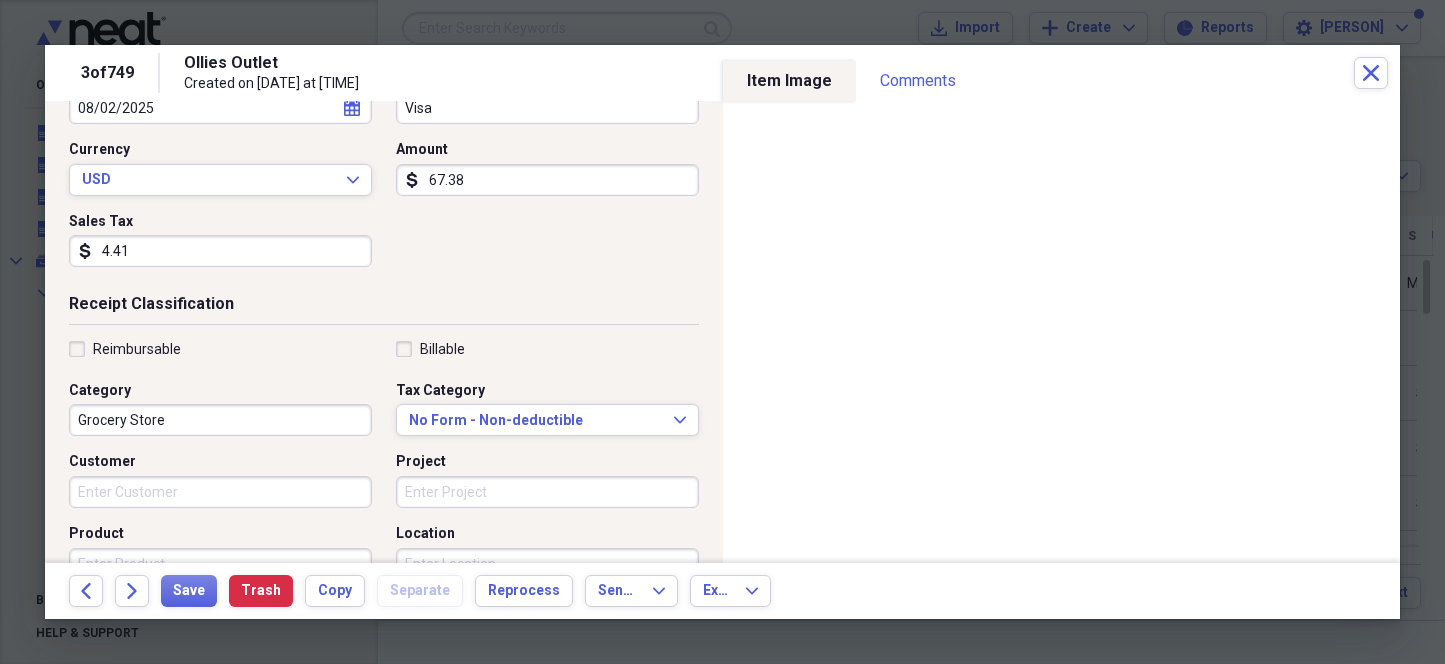 click on "Grocery Store" at bounding box center (220, 420) 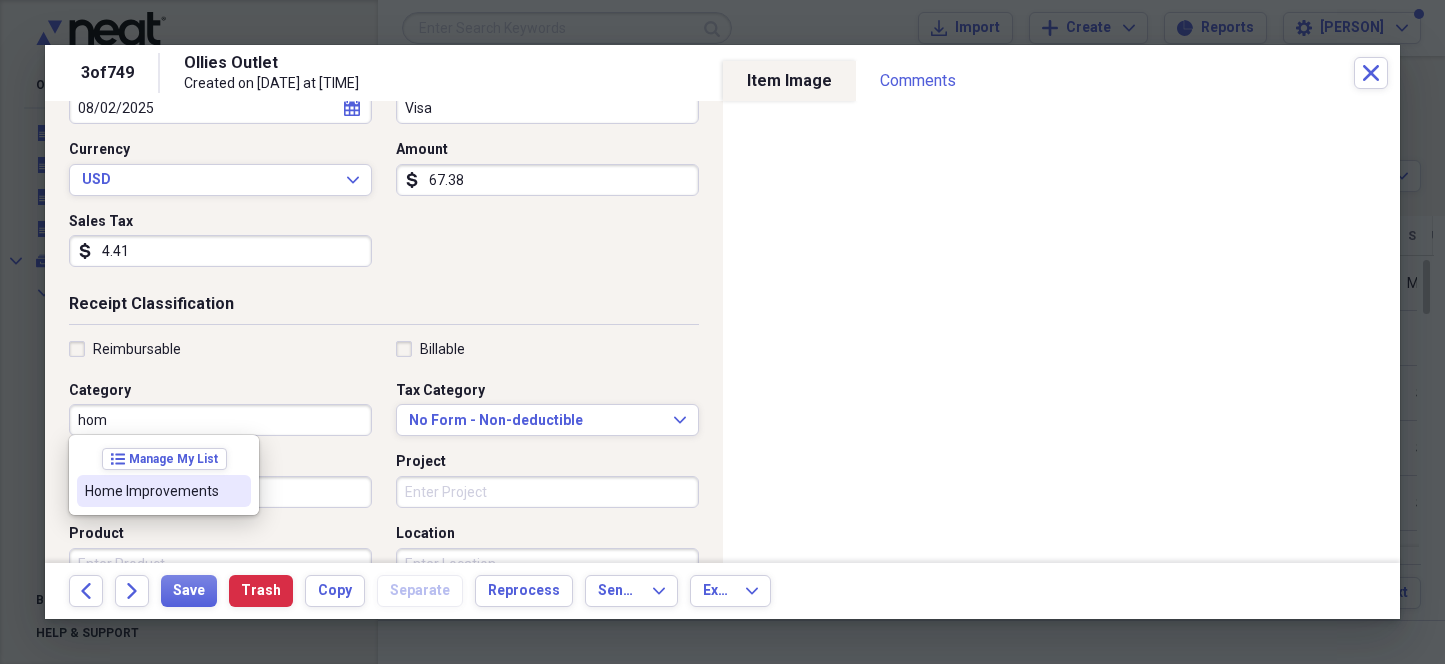 click on "Home Improvements" at bounding box center (152, 491) 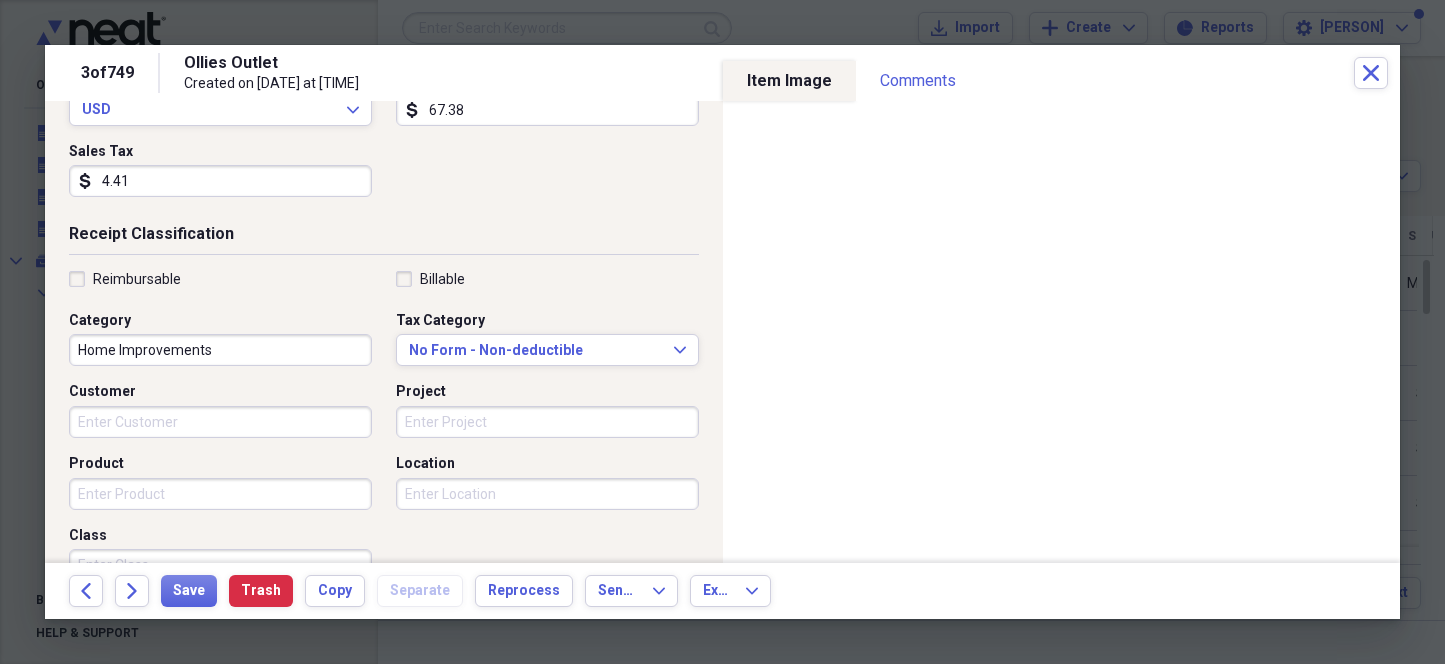 scroll, scrollTop: 375, scrollLeft: 0, axis: vertical 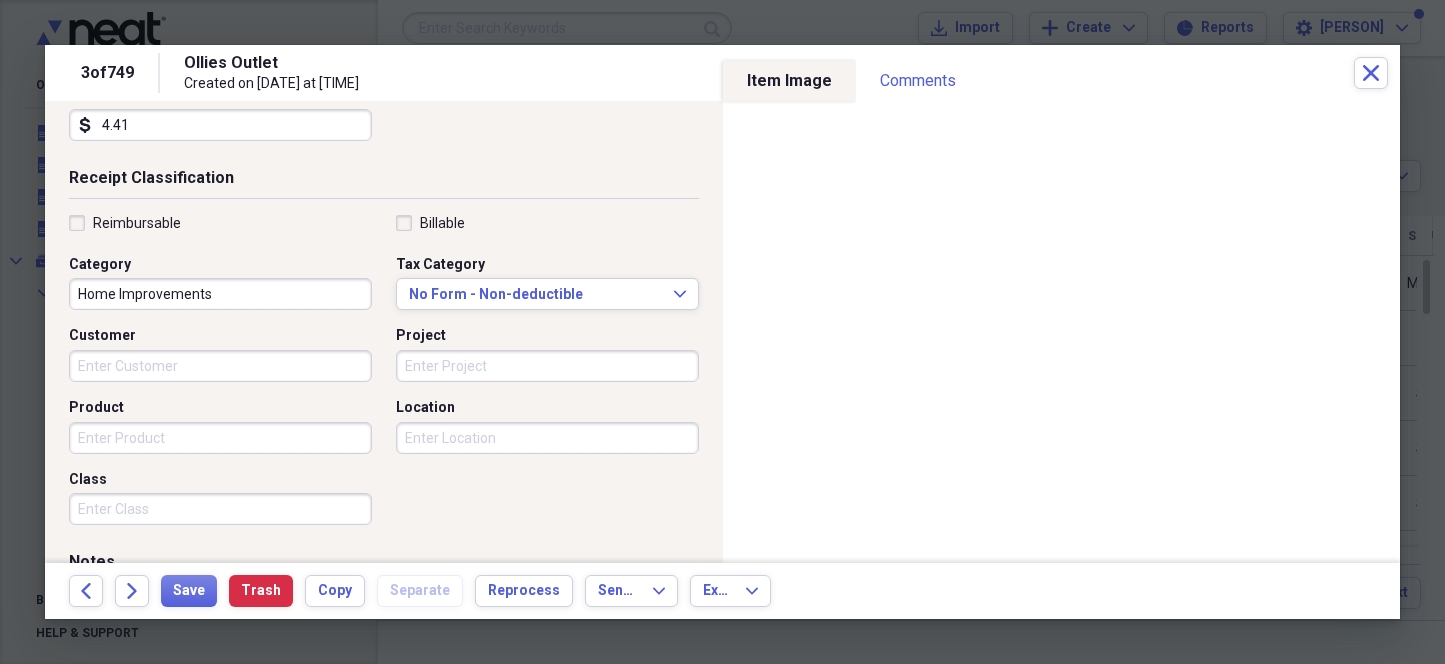 click on "Product" at bounding box center (220, 438) 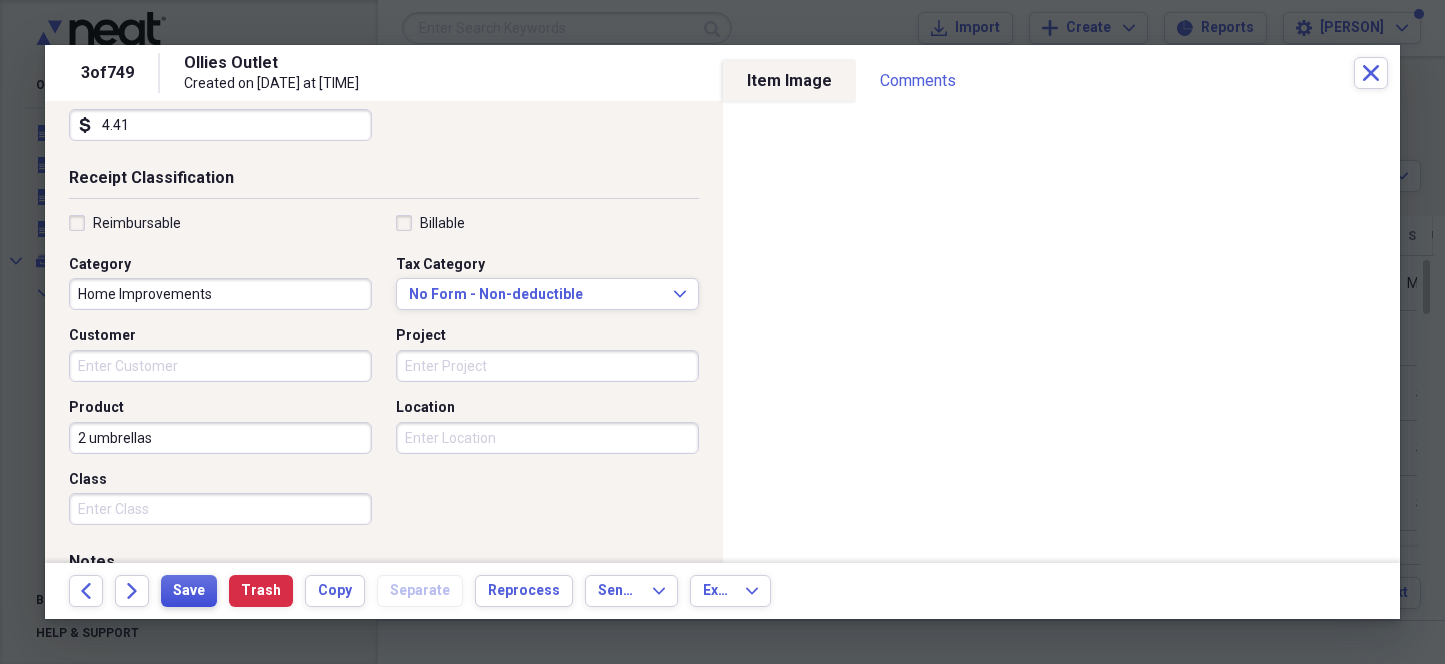 type on "2 umbrellas" 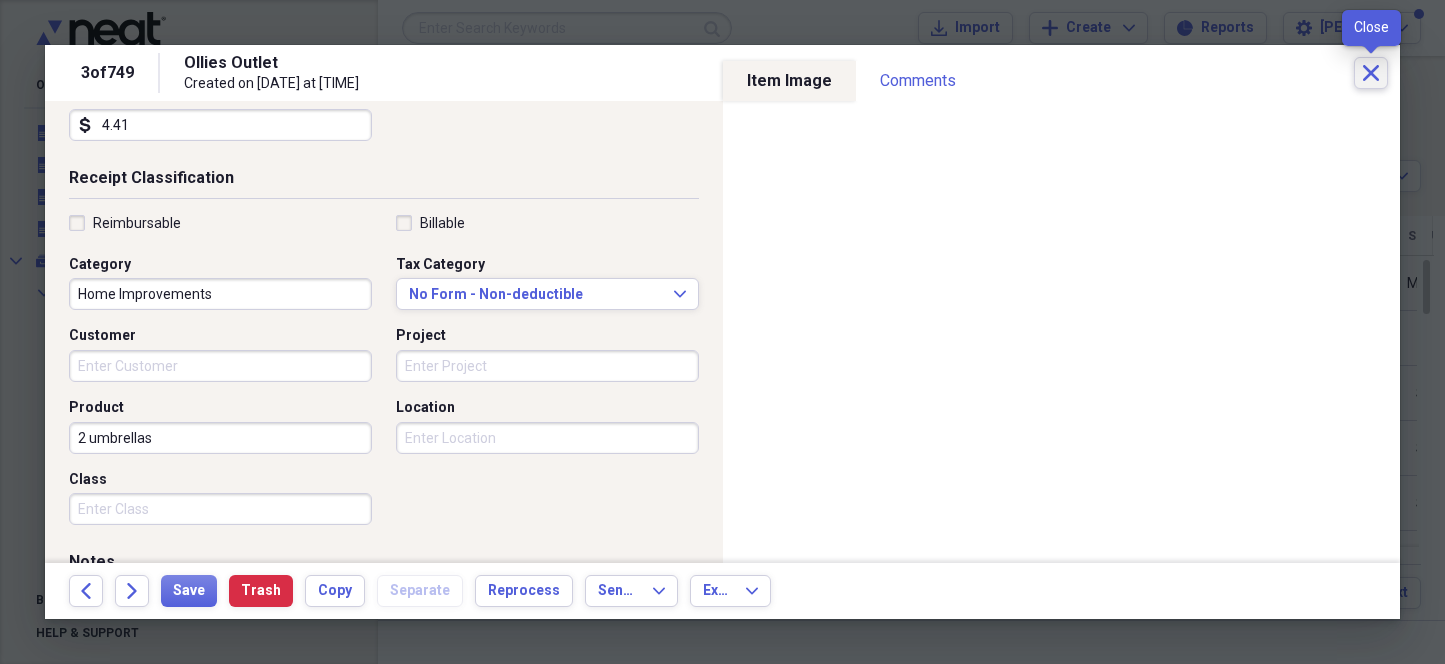 click on "Close" at bounding box center [1371, 73] 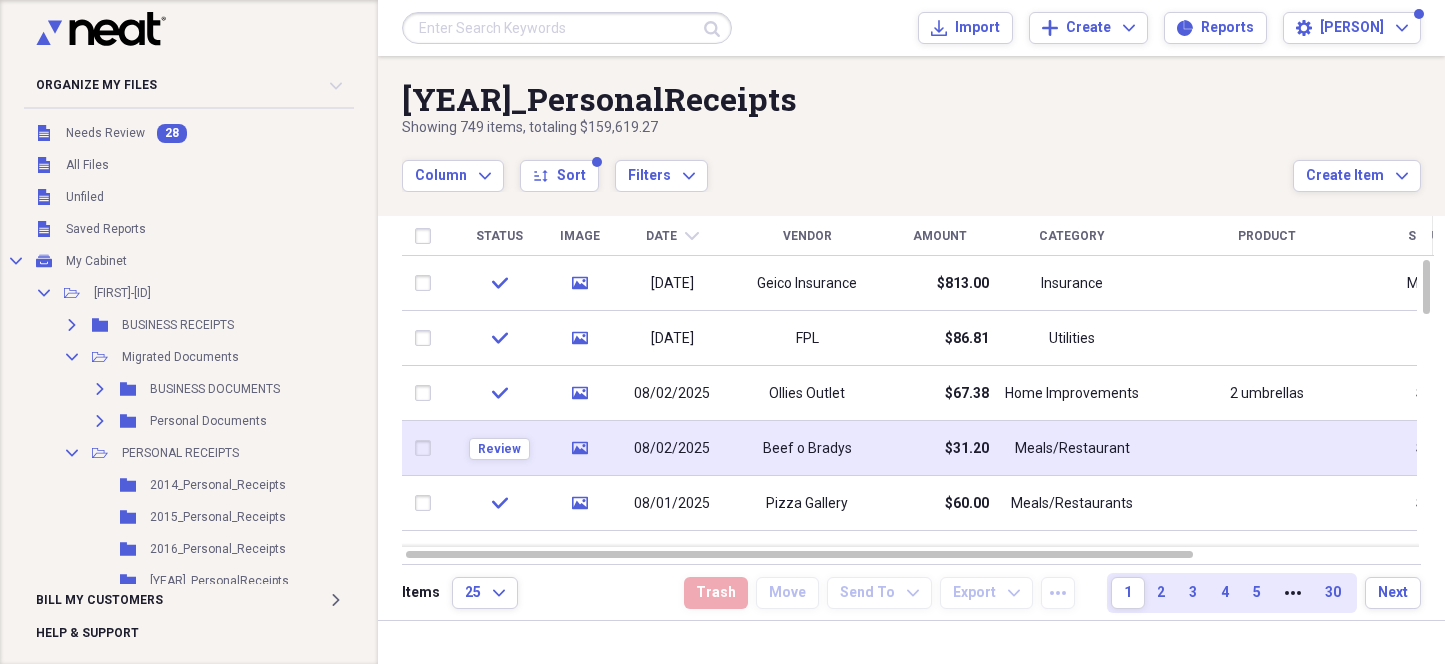 click on "08/02/2025" at bounding box center (672, 448) 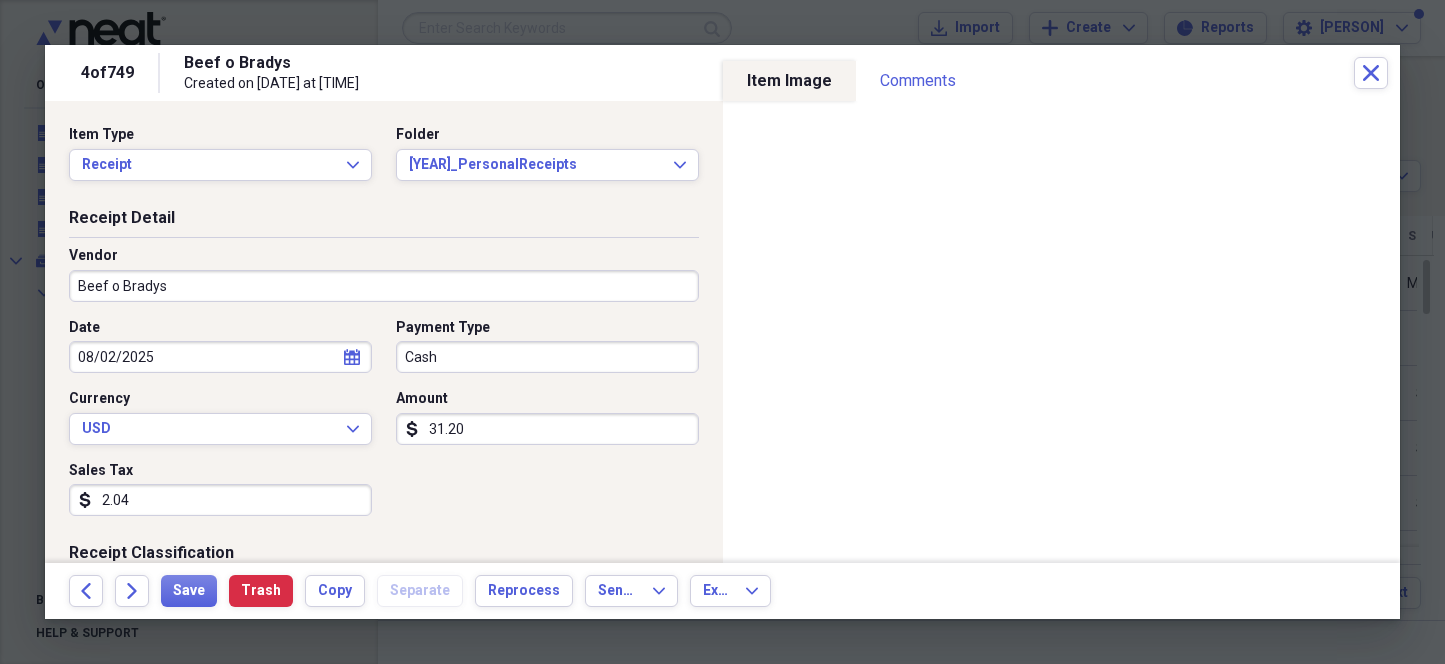 click on "Cash" at bounding box center (547, 357) 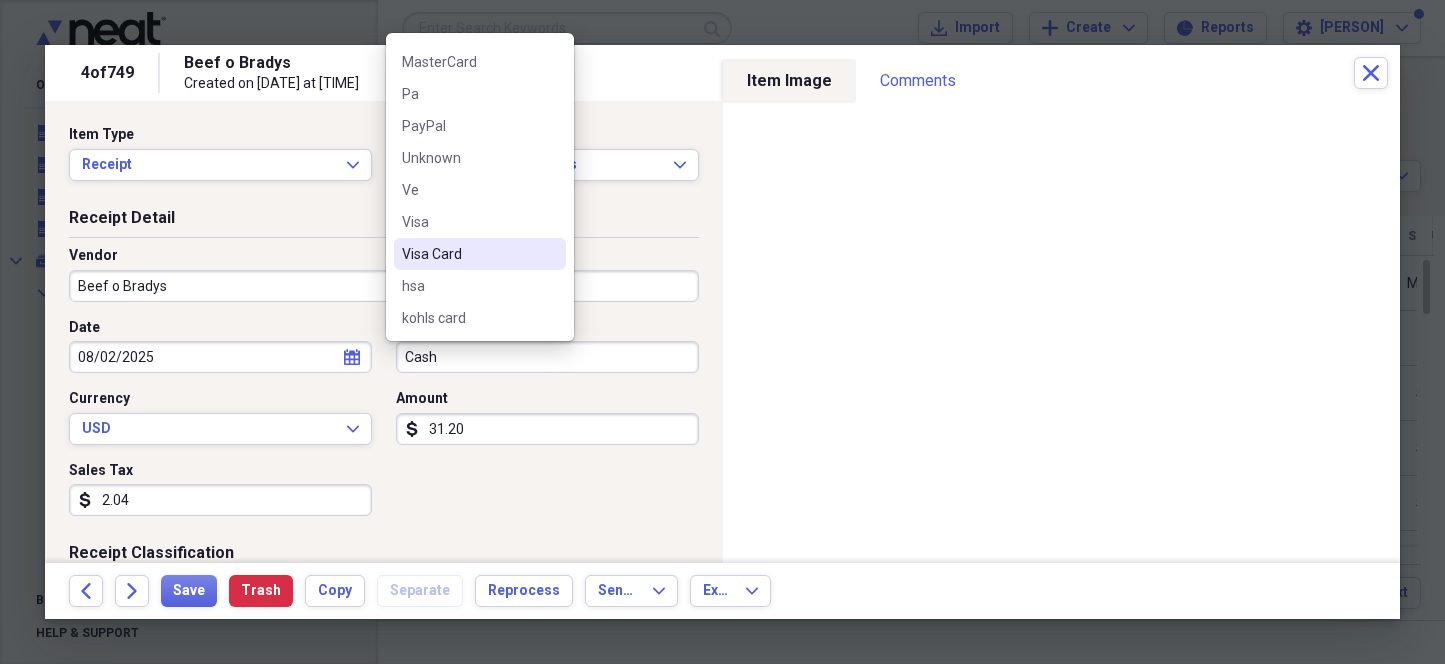 scroll, scrollTop: 635, scrollLeft: 0, axis: vertical 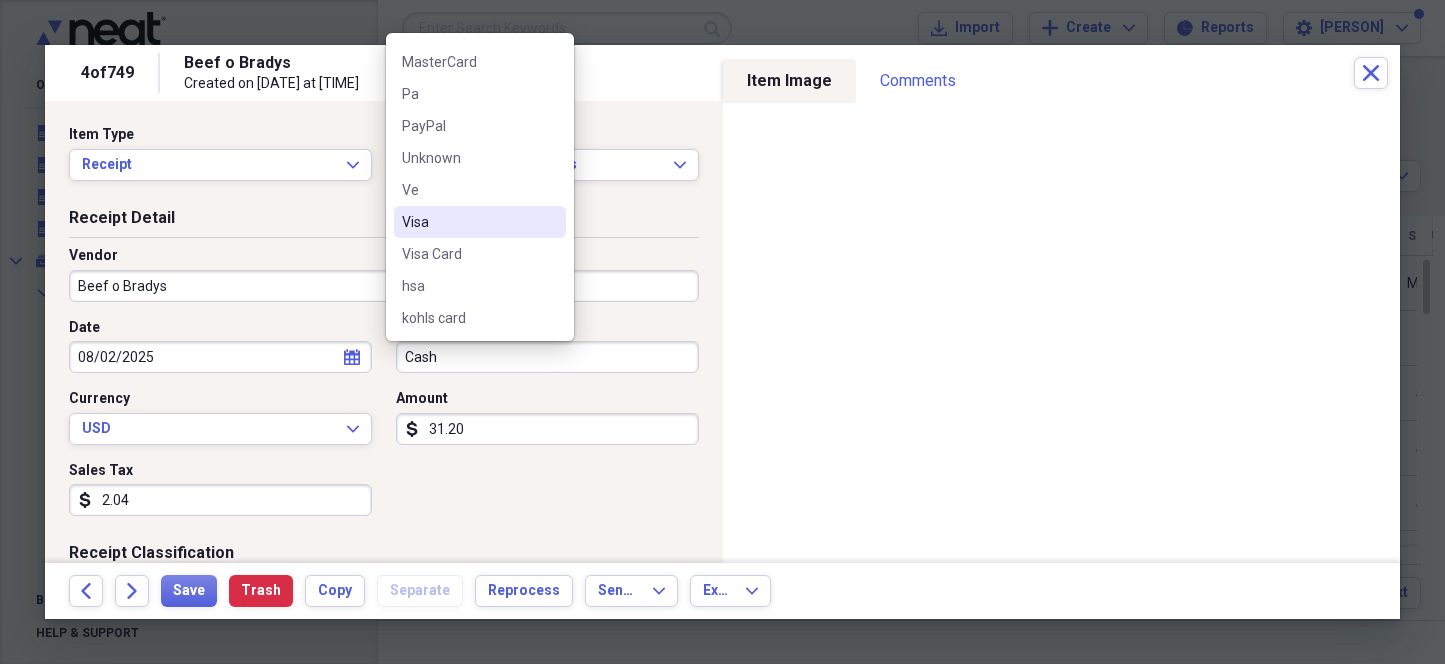 click on "Visa" at bounding box center (468, 222) 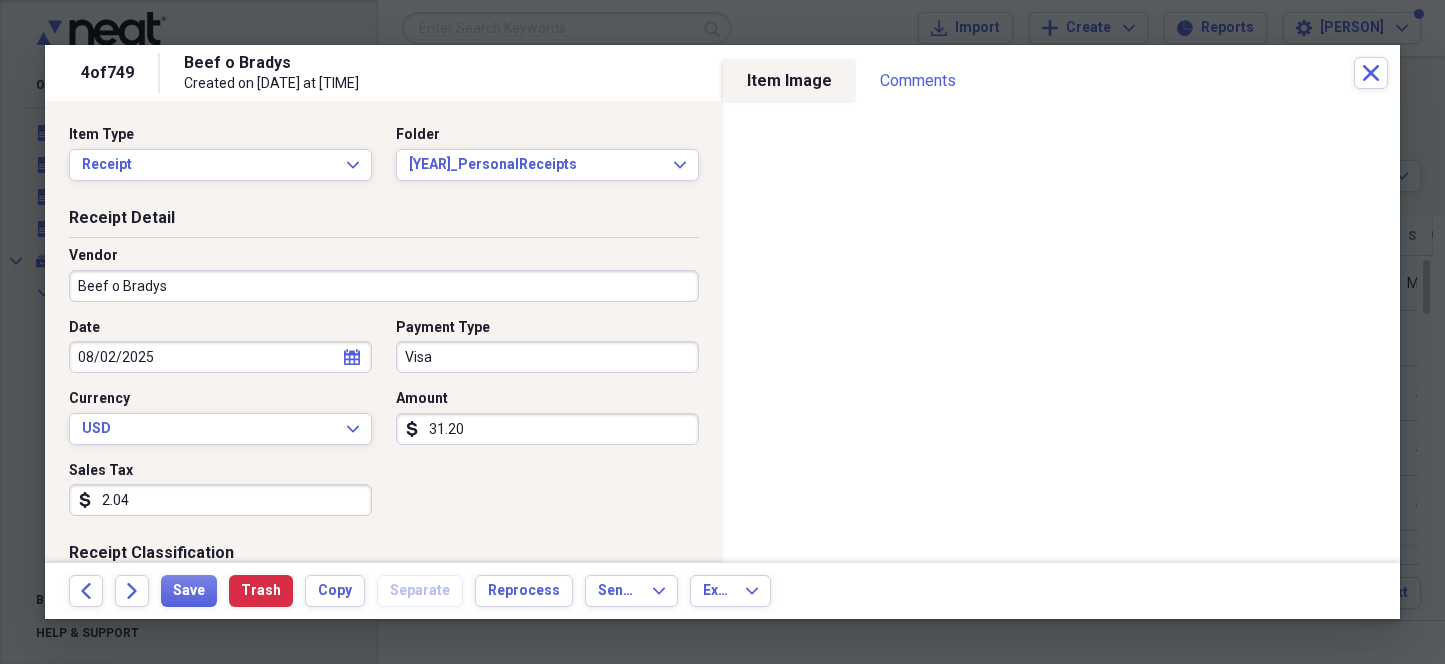 click on "31.20" at bounding box center (547, 429) 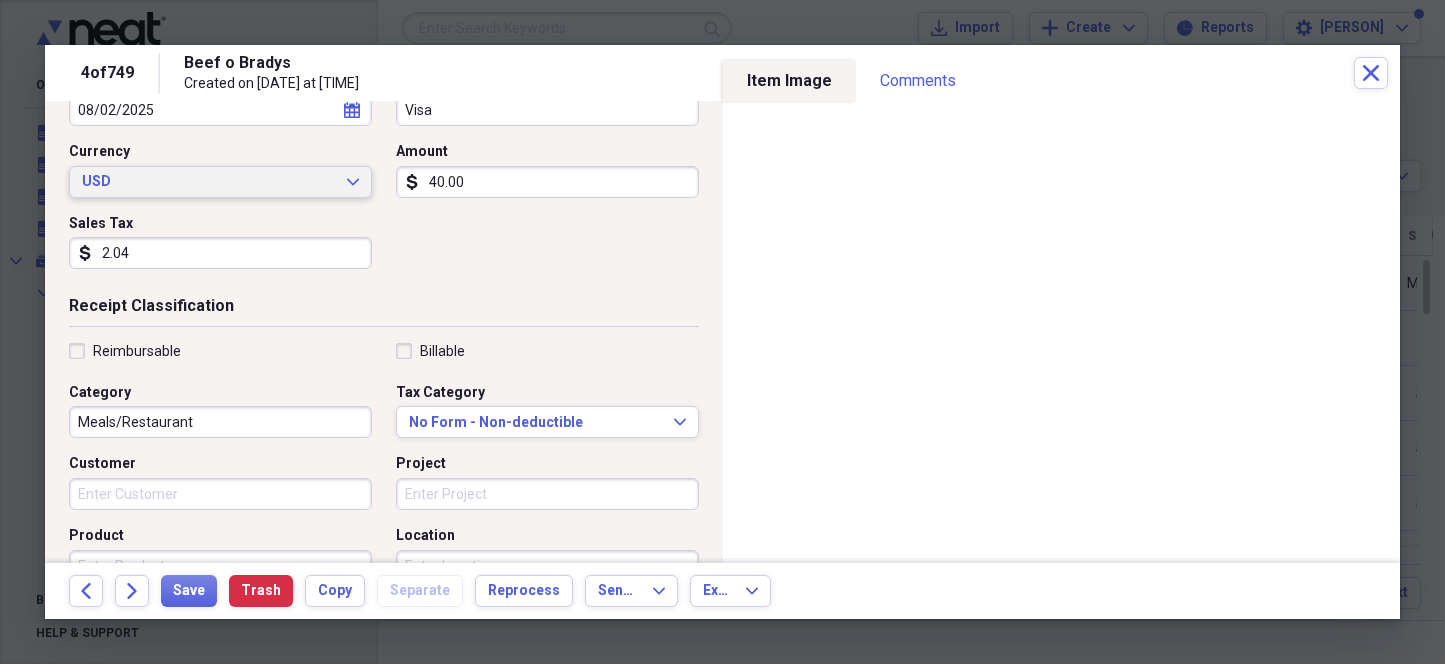 scroll, scrollTop: 249, scrollLeft: 0, axis: vertical 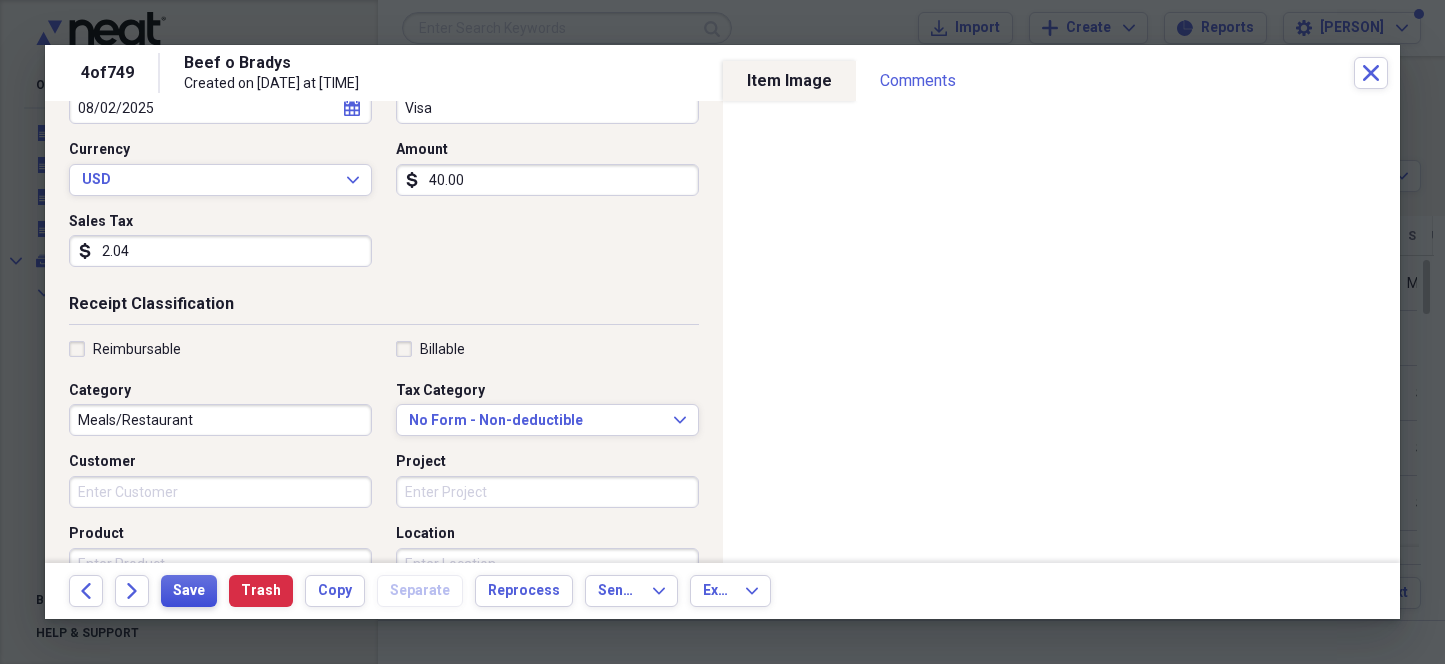 type on "40.00" 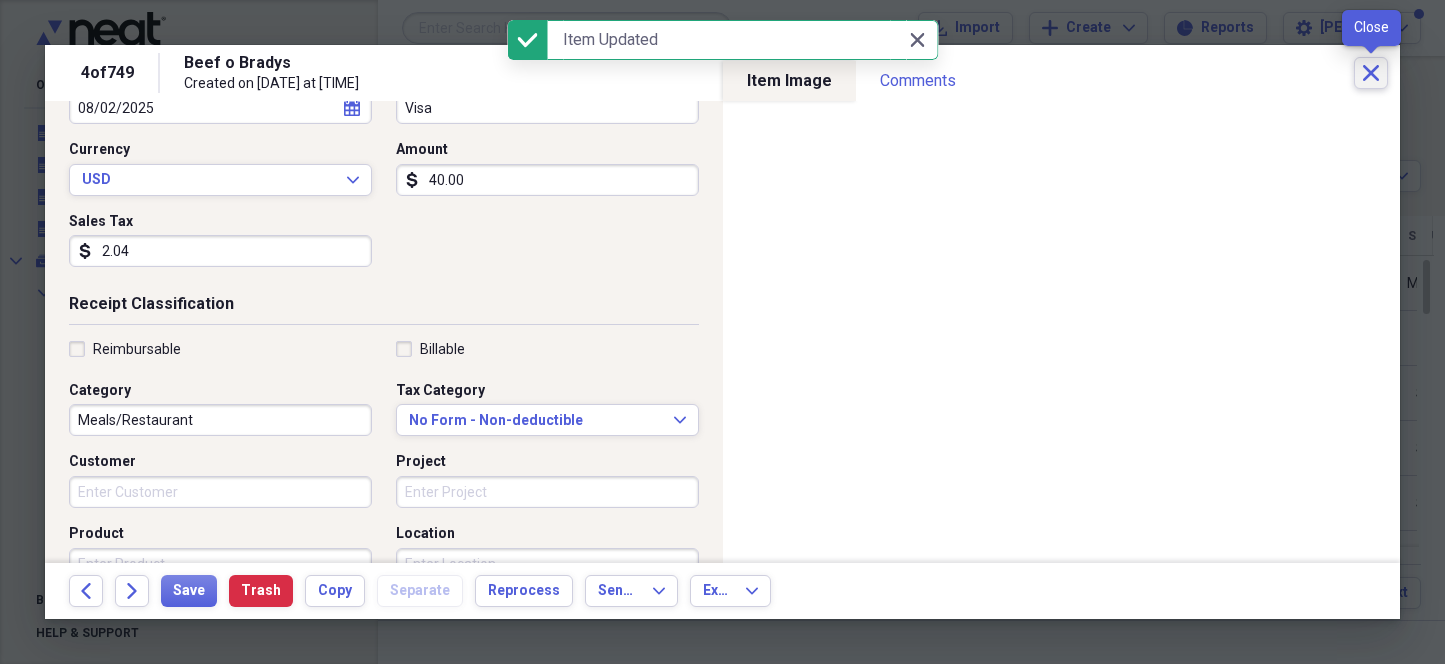 click on "Close" 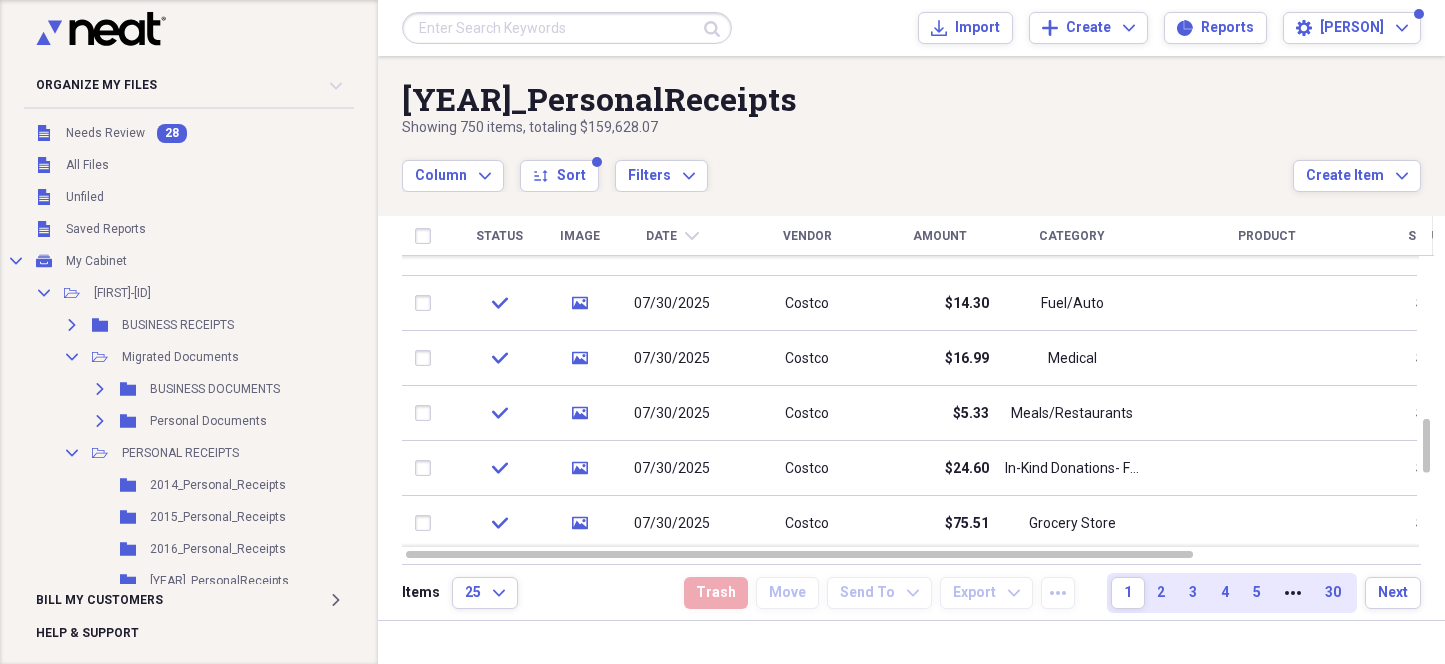 click on "Status" at bounding box center (499, 236) 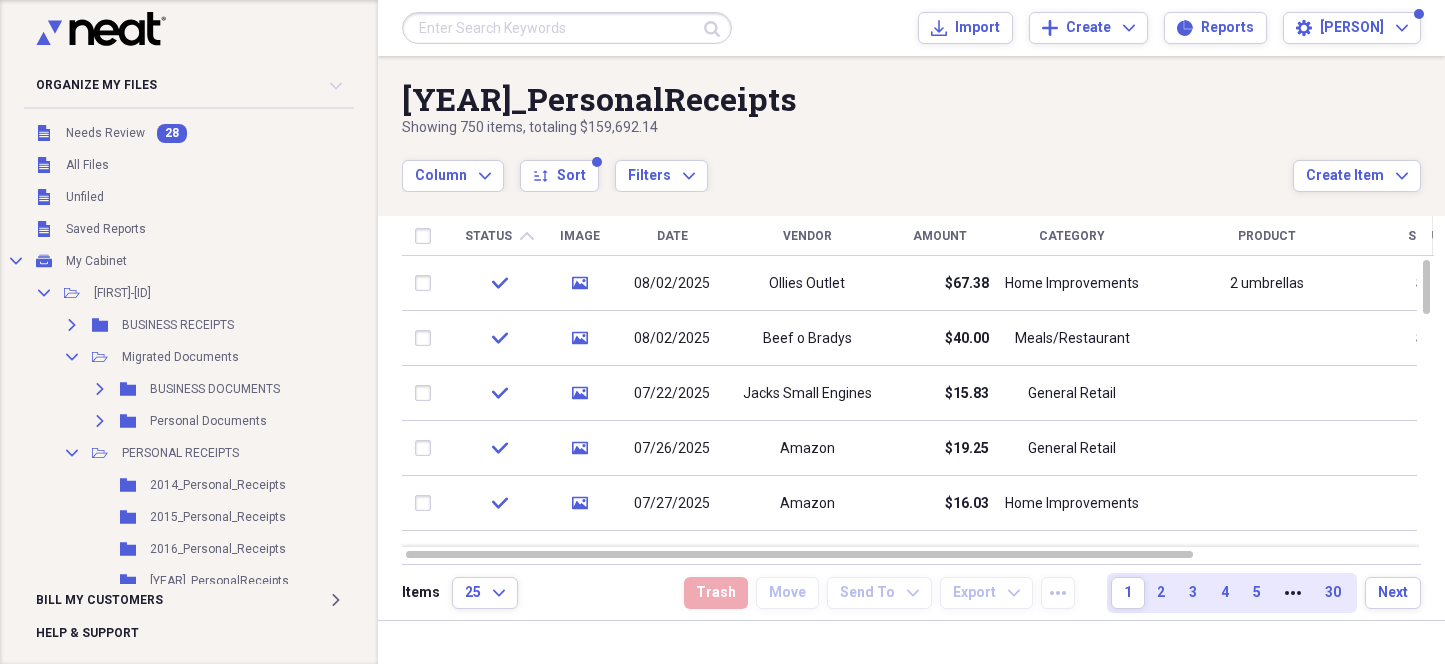 click on "chevron-up" 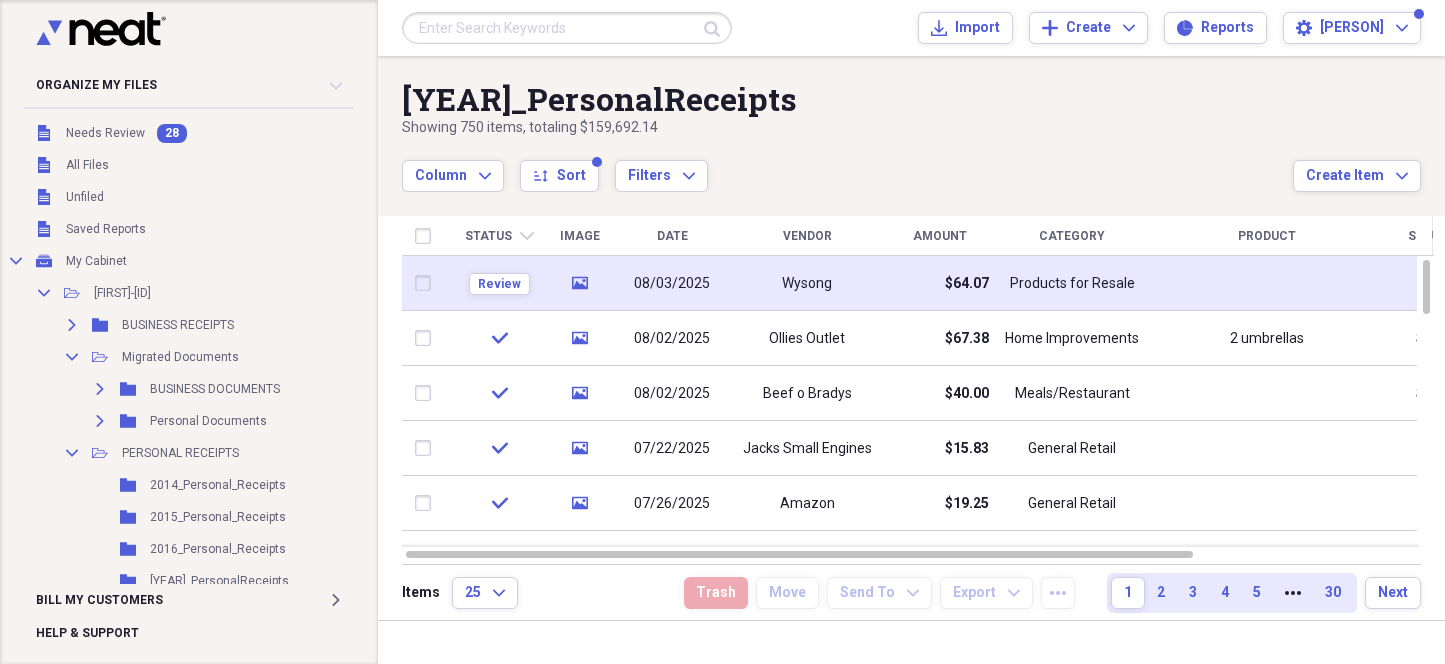 click on "Wysong" at bounding box center (807, 284) 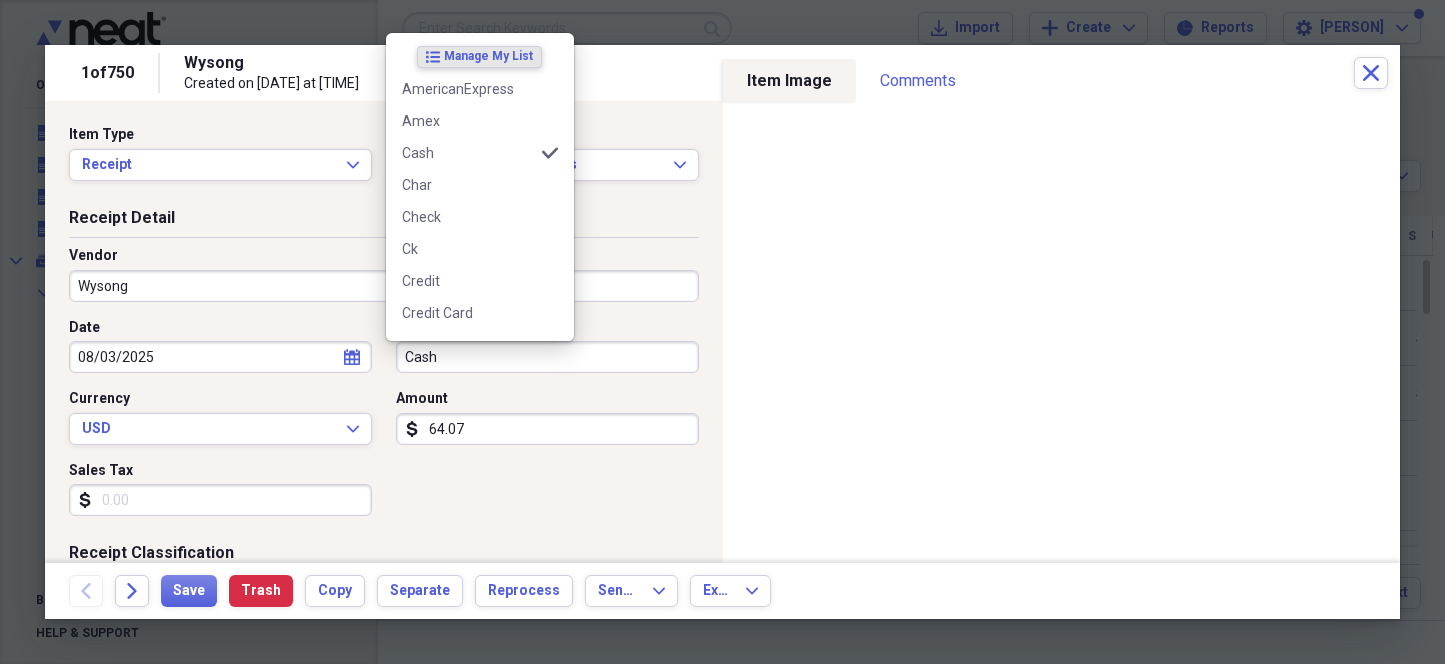 click on "Cash" at bounding box center (547, 357) 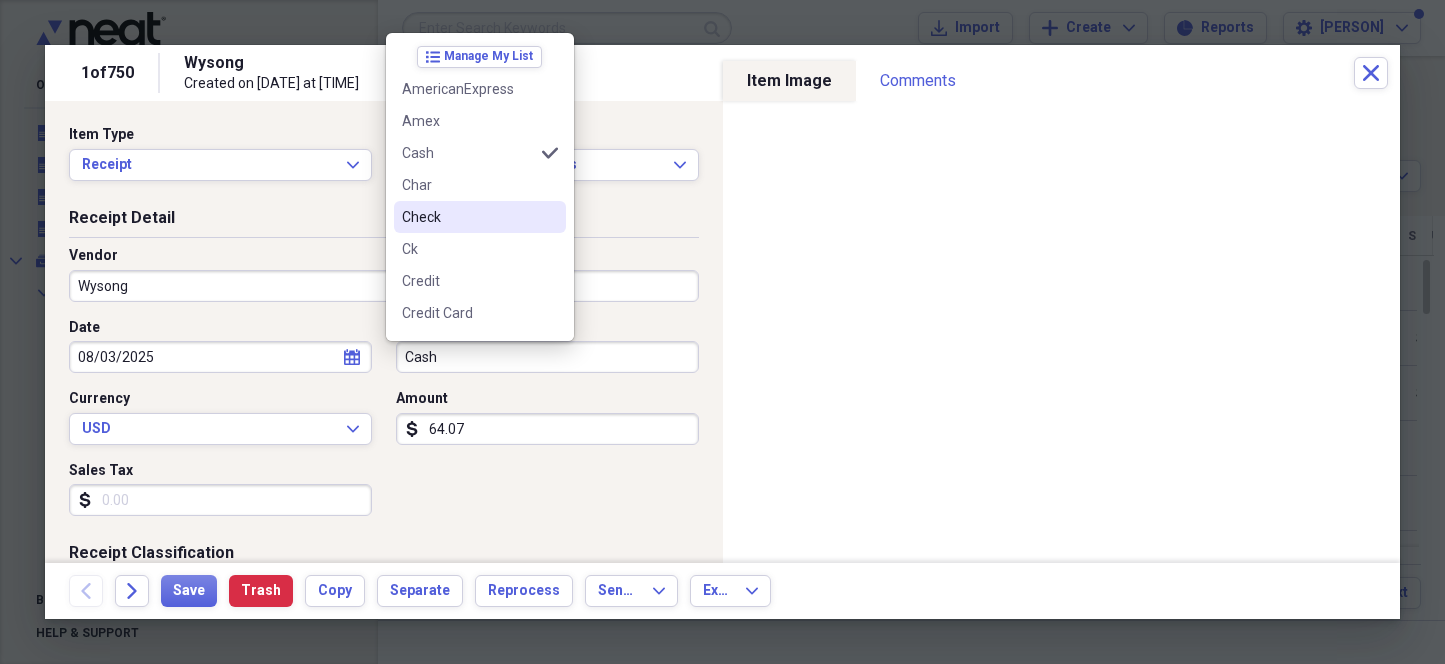 scroll, scrollTop: 625, scrollLeft: 0, axis: vertical 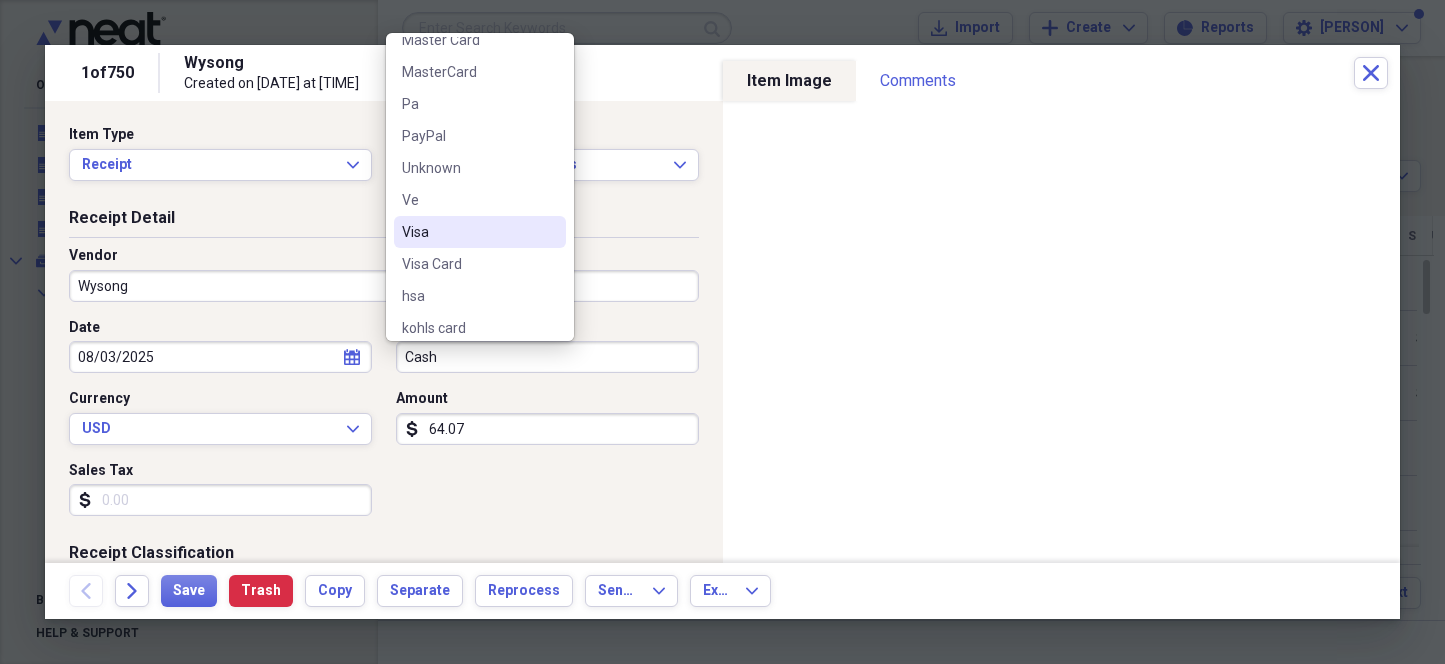 click on "Visa" at bounding box center [468, 232] 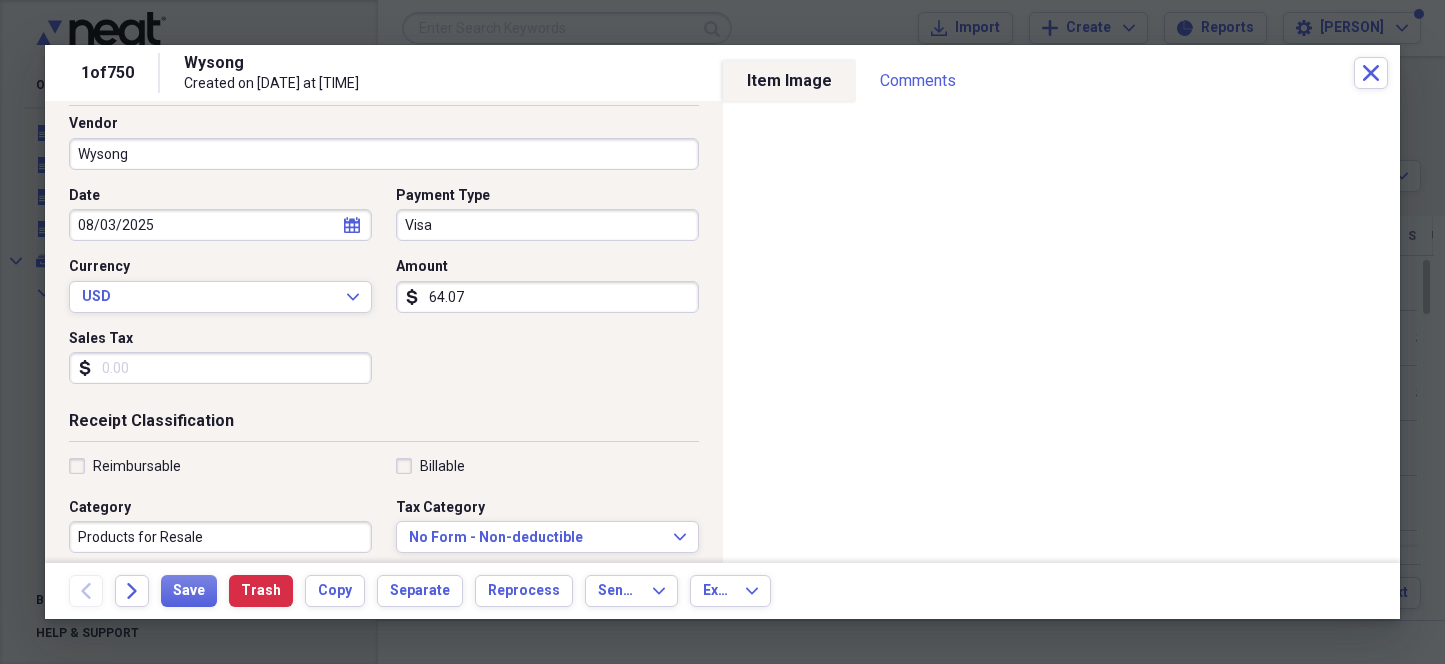 scroll, scrollTop: 249, scrollLeft: 0, axis: vertical 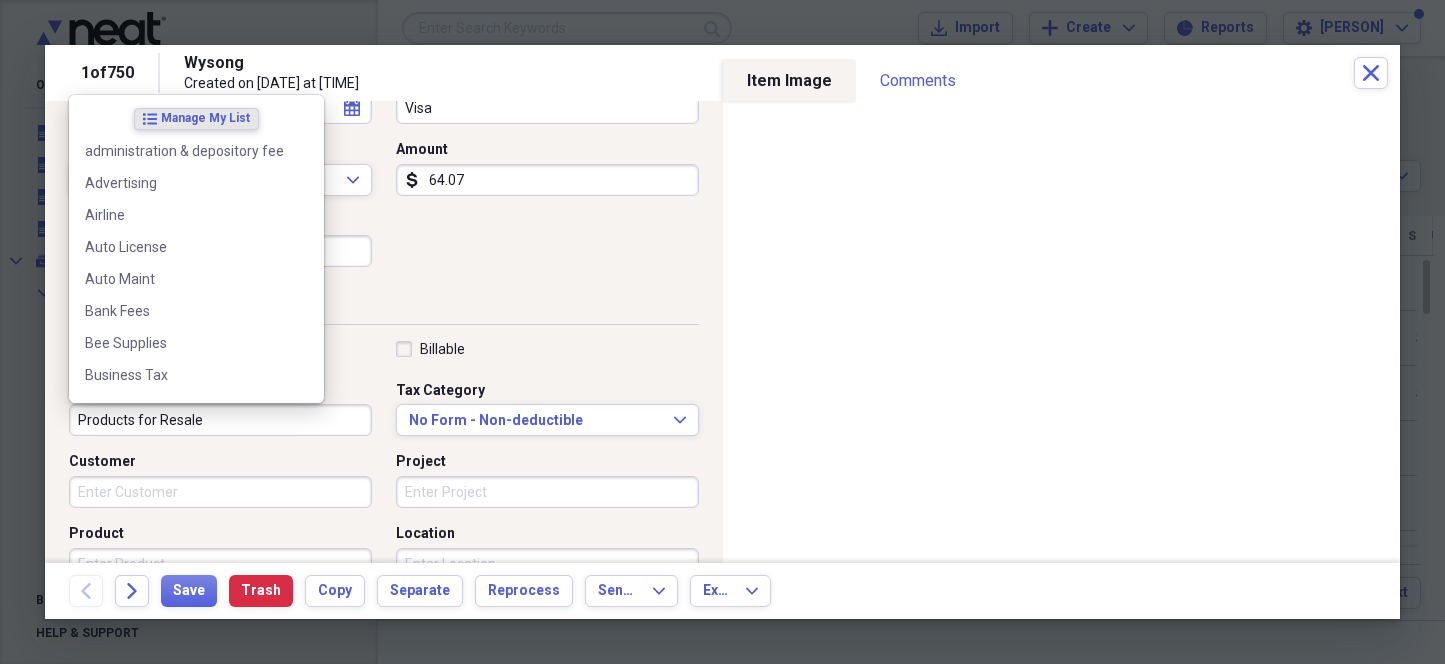 click on "Products for Resale" at bounding box center (220, 420) 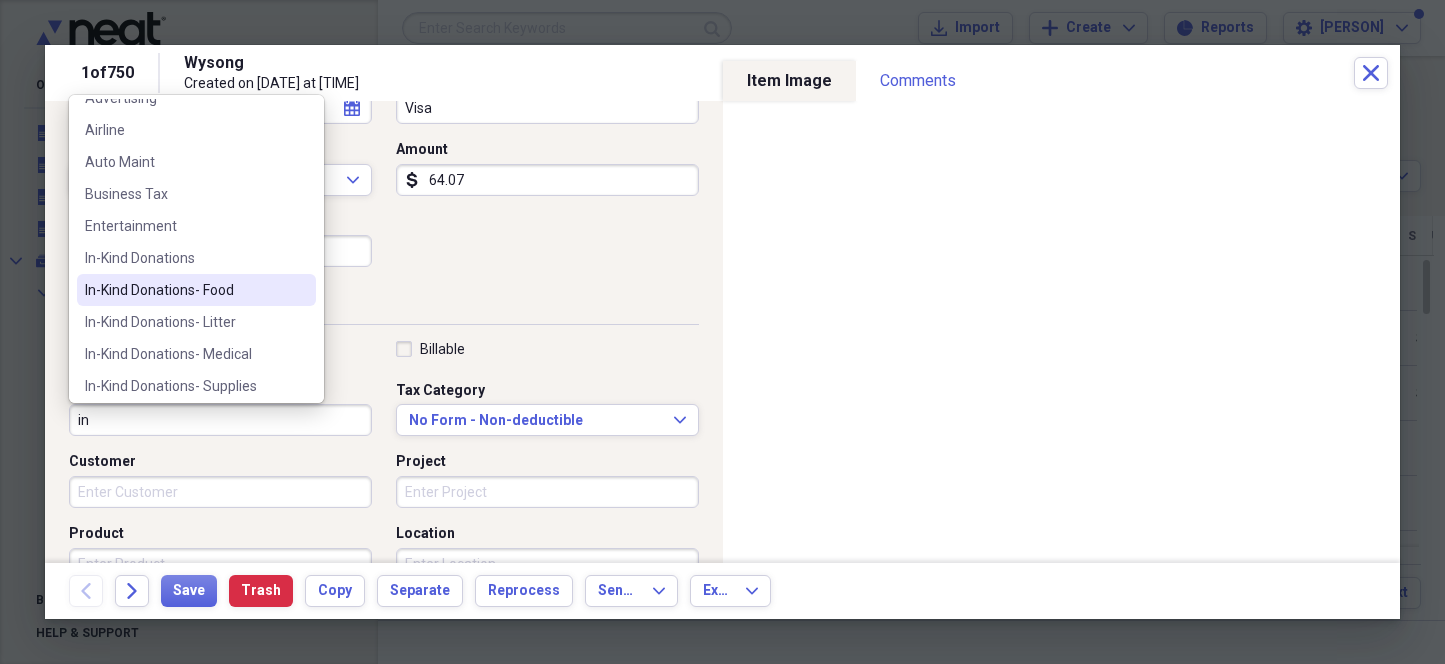 scroll, scrollTop: 124, scrollLeft: 0, axis: vertical 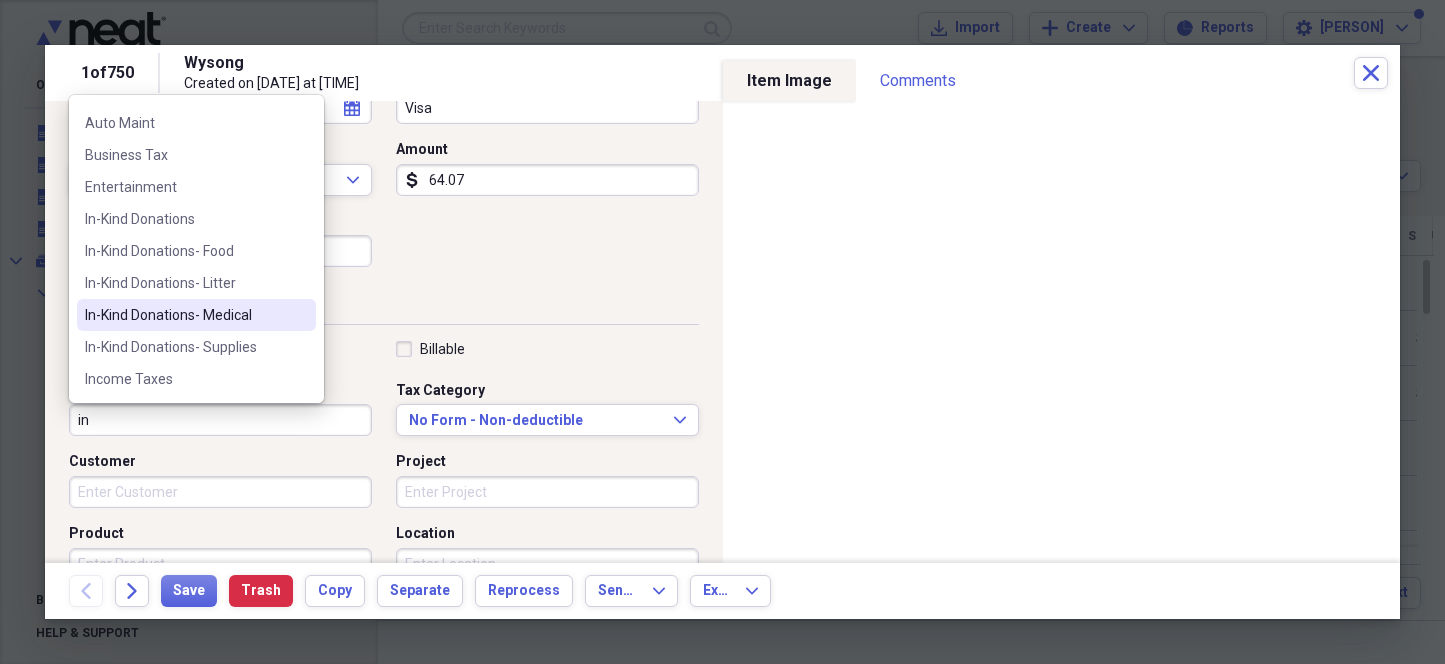 click on "In-Kind Donations- Medical" at bounding box center (184, 315) 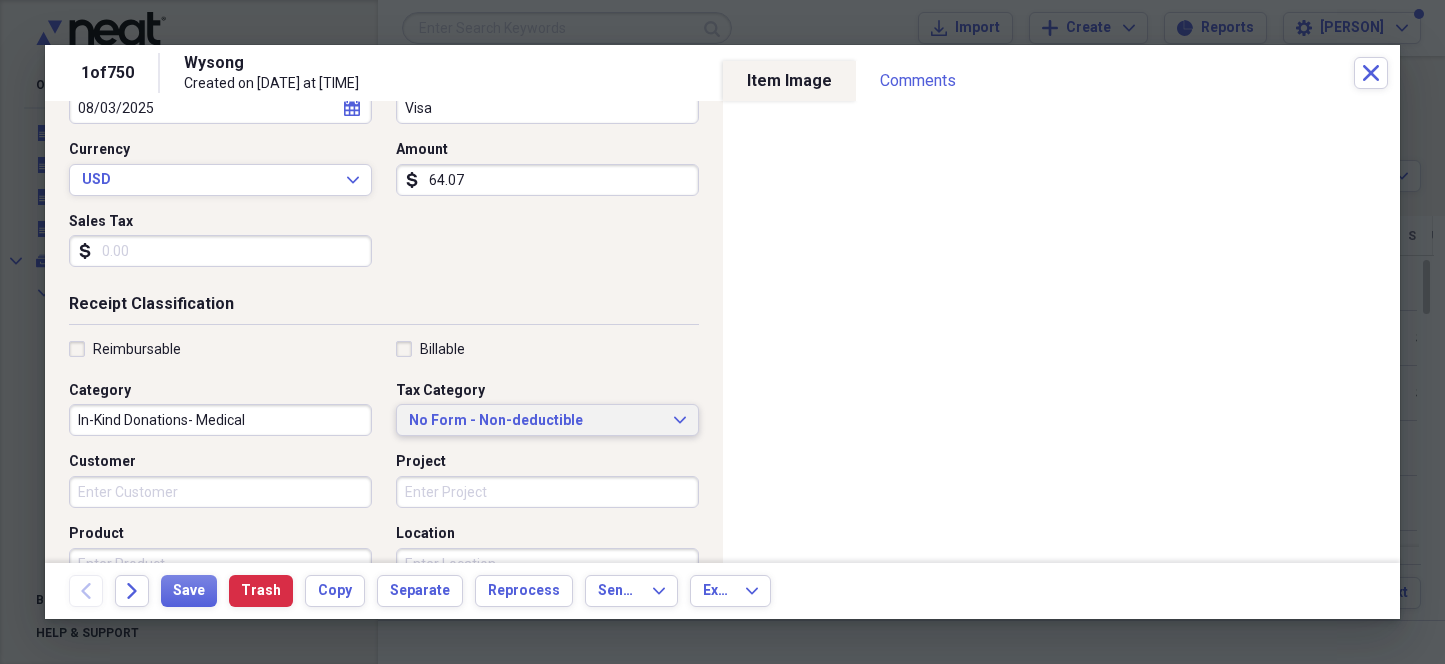 click on "No Form - Non-deductible" at bounding box center [535, 421] 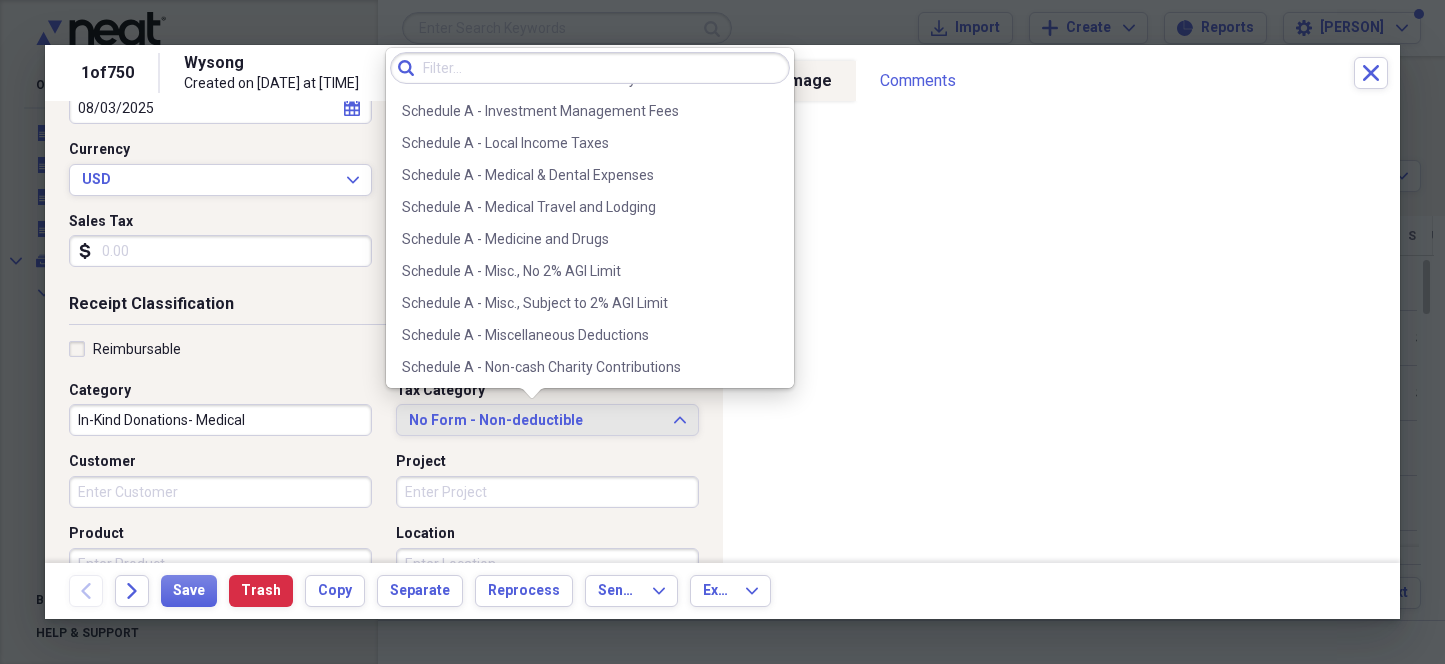 scroll, scrollTop: 2875, scrollLeft: 0, axis: vertical 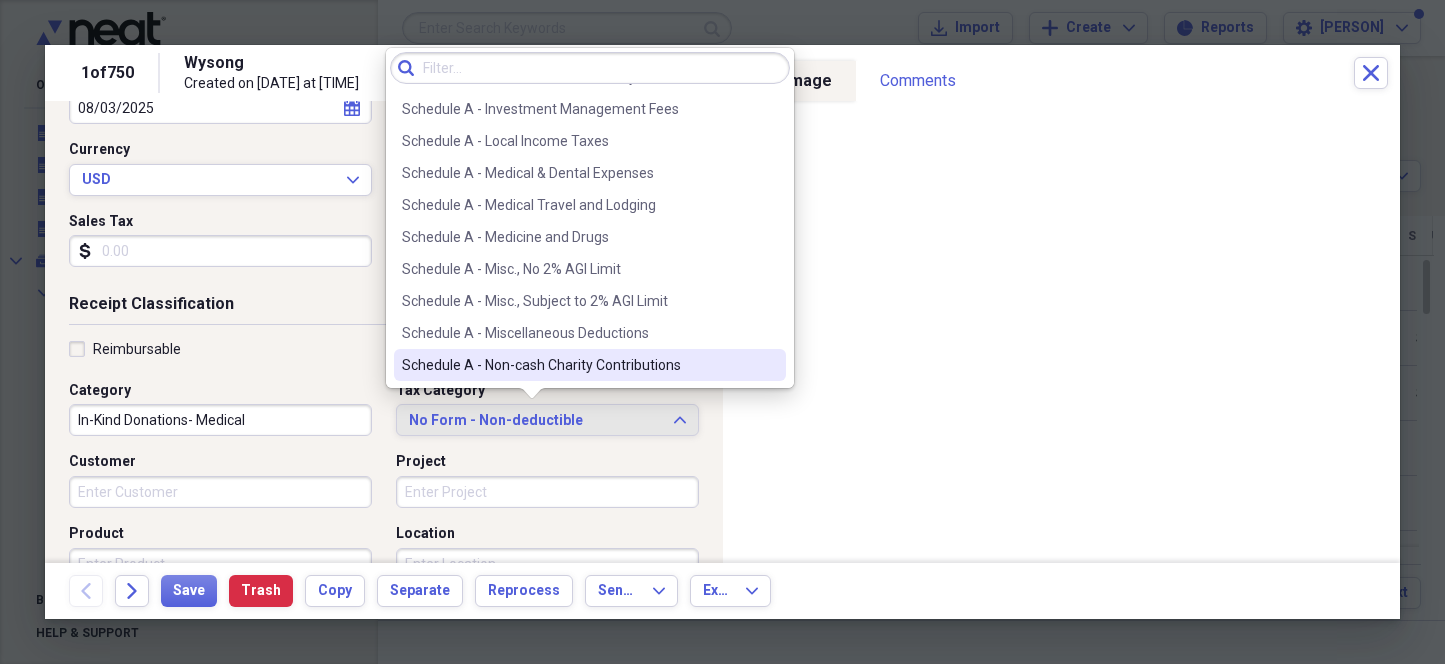 click 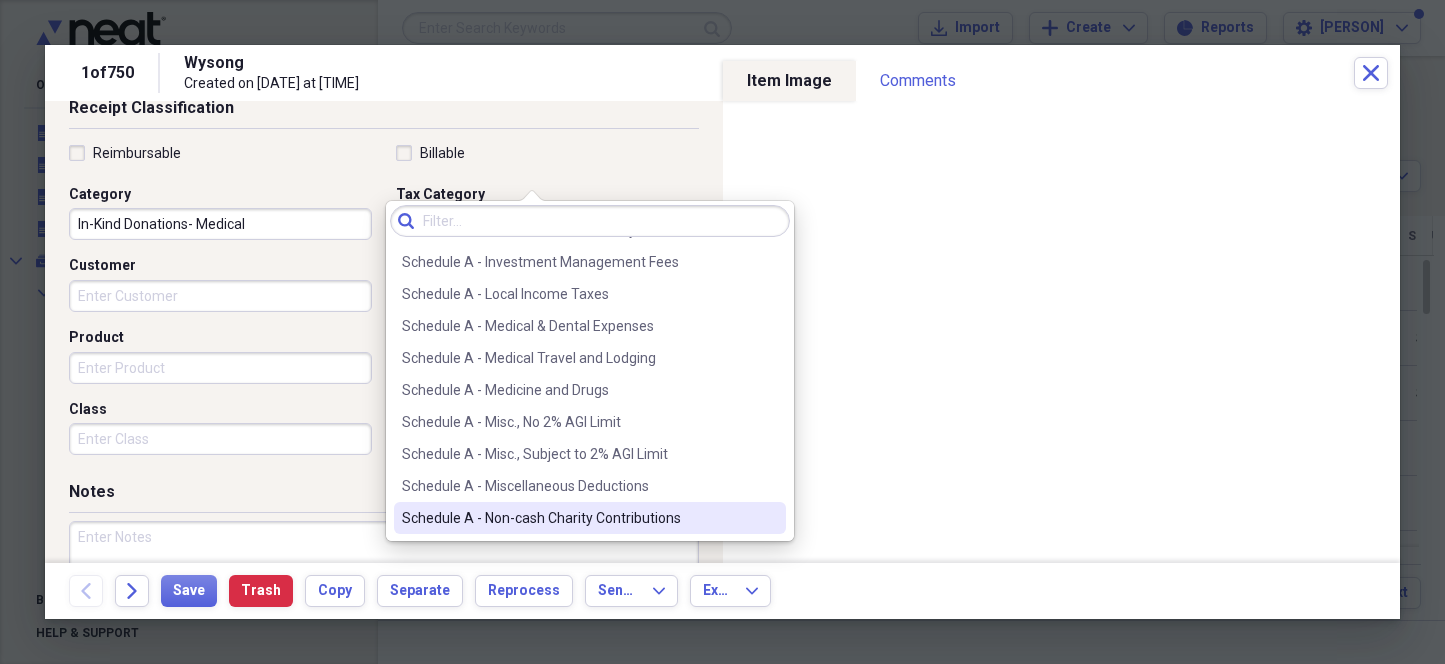 scroll, scrollTop: 499, scrollLeft: 0, axis: vertical 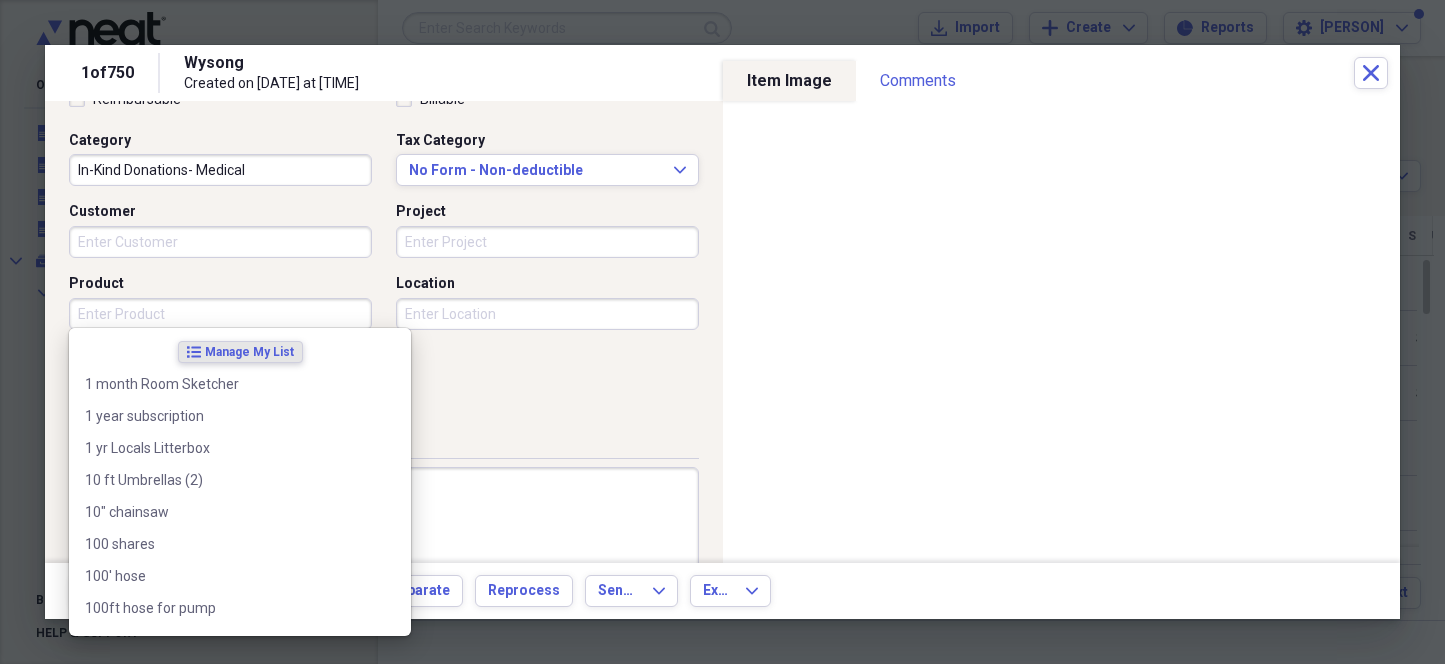 click on "Product" at bounding box center [220, 314] 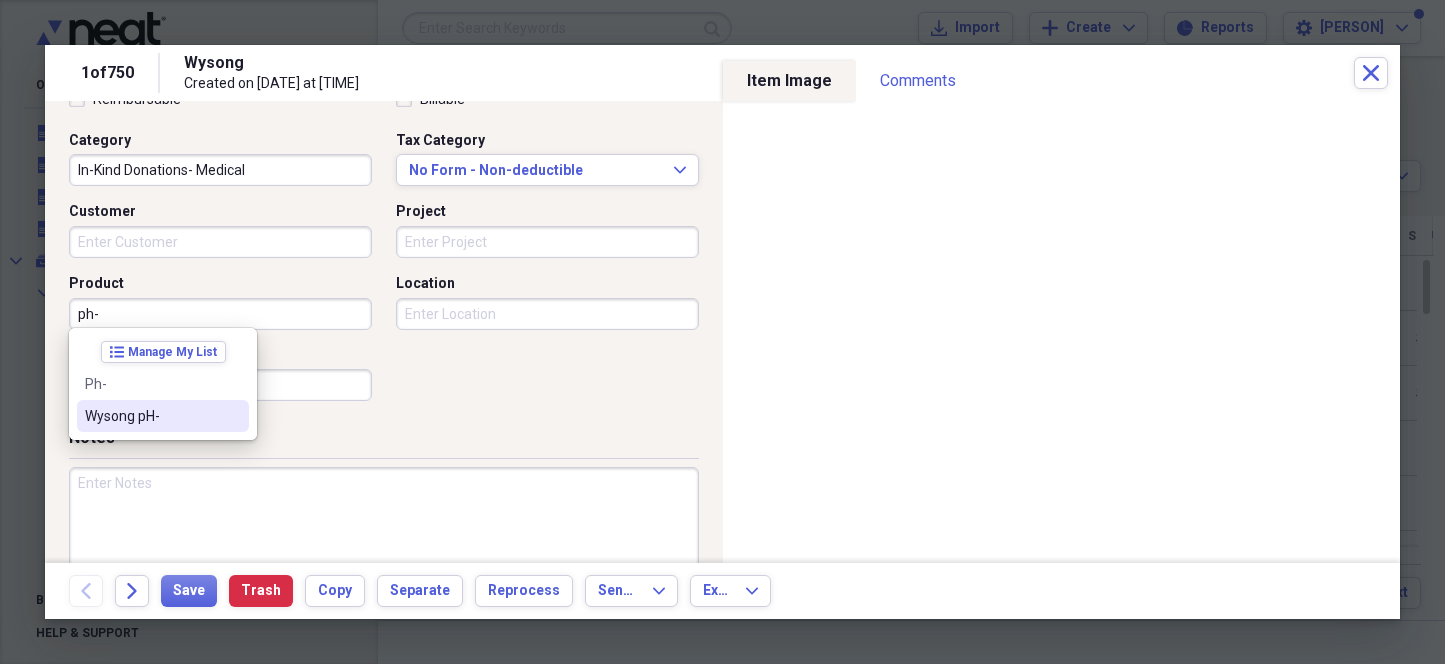 click on "Wysong pH-" at bounding box center [151, 416] 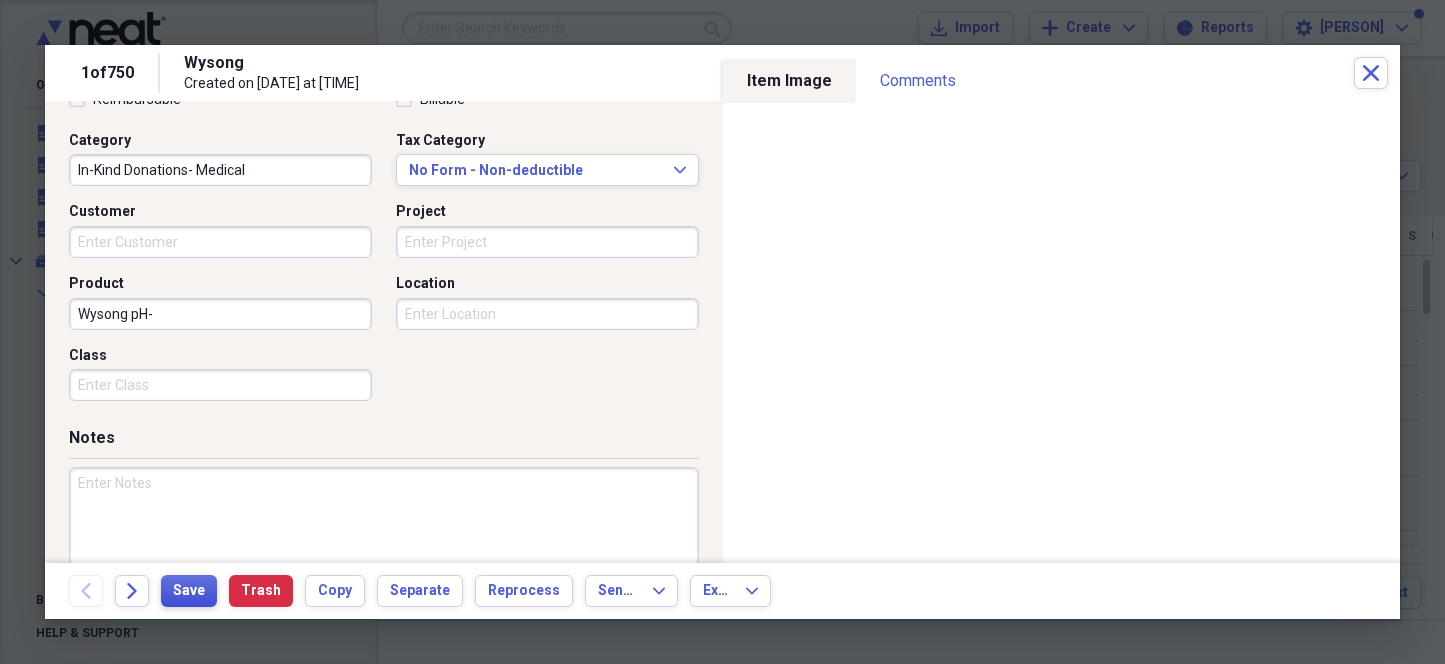 click on "Save" at bounding box center [189, 591] 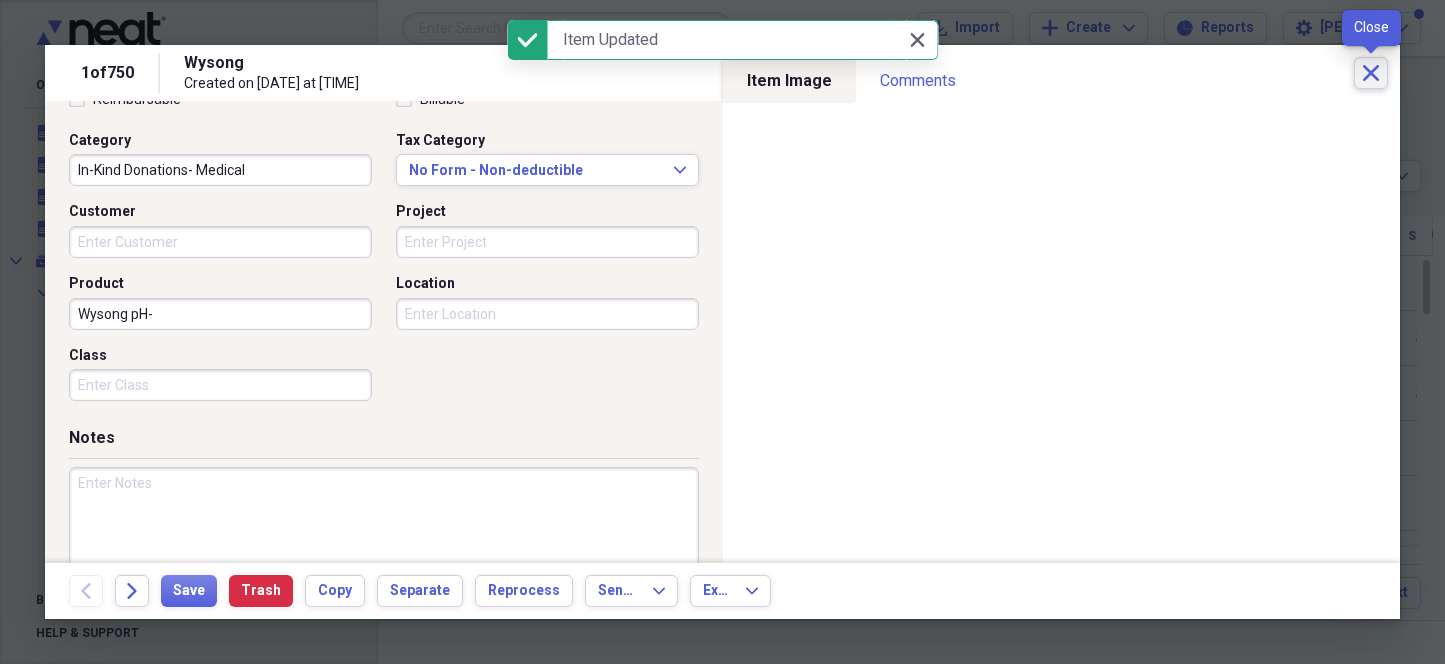 click 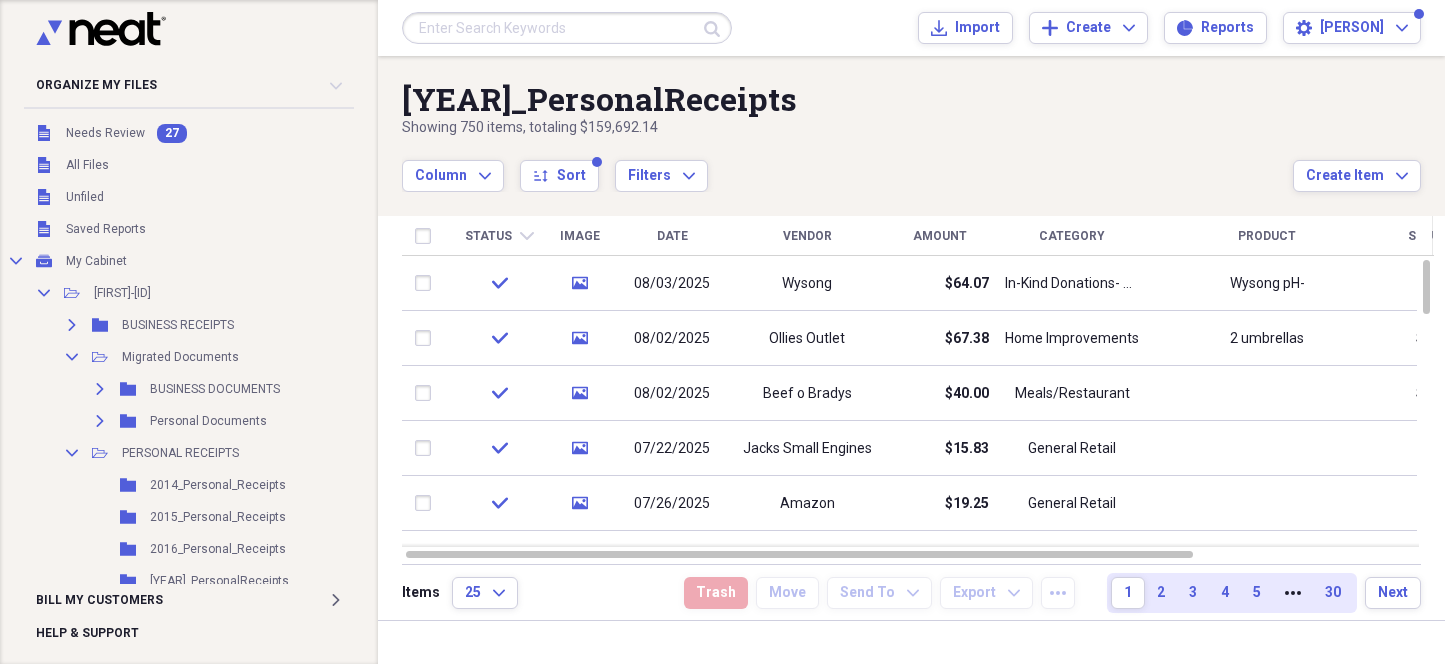 click on "Date" at bounding box center (672, 236) 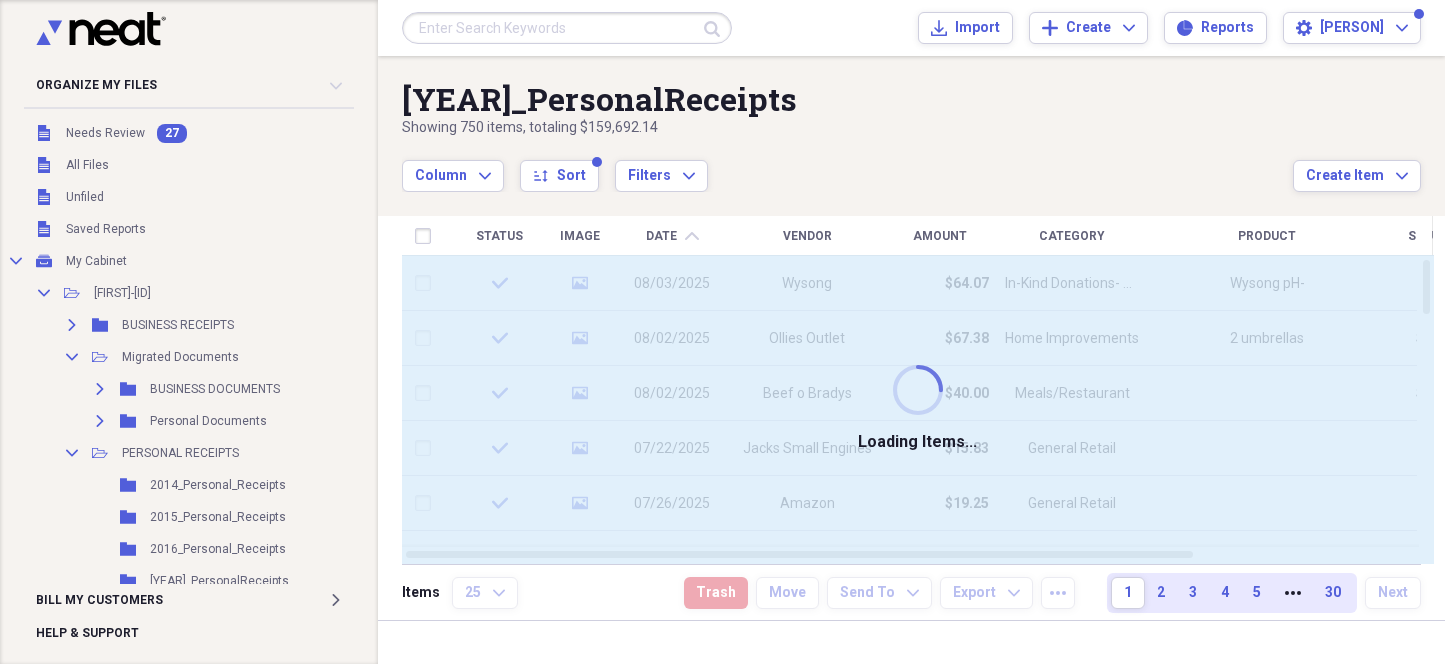 click on "Date chevron-up" at bounding box center [672, 236] 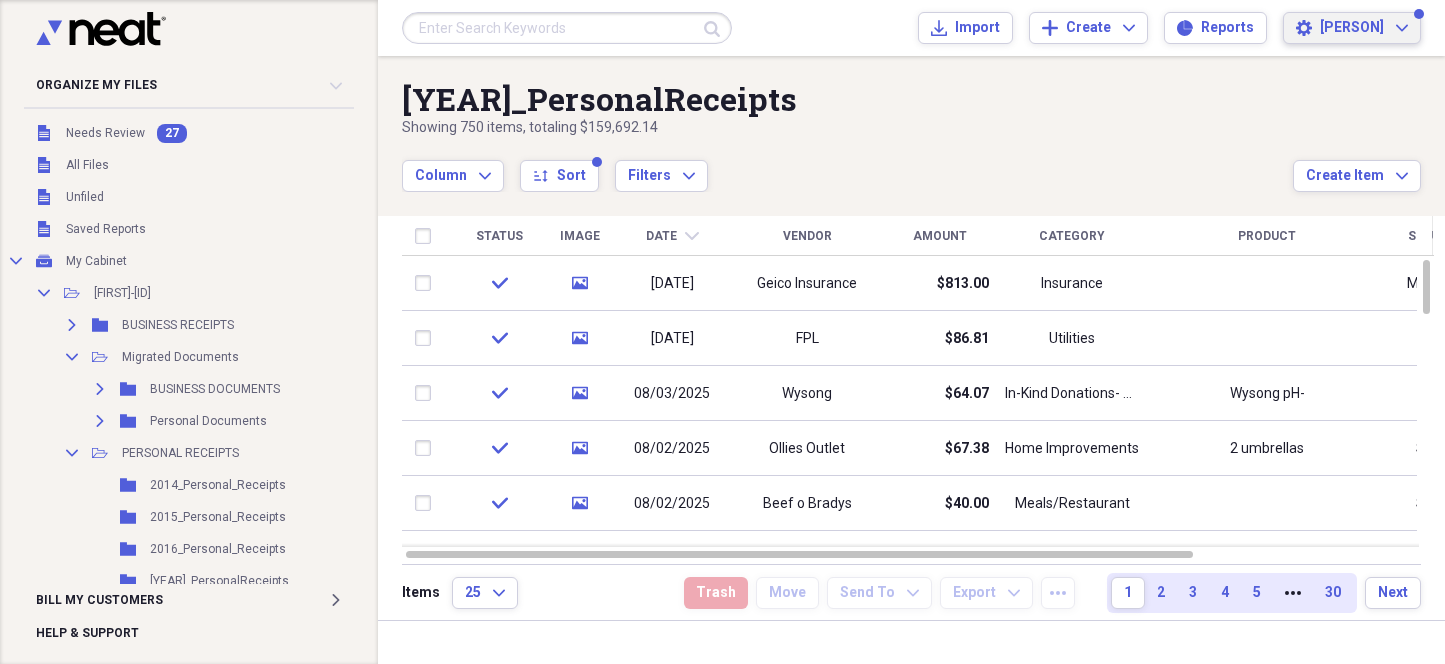 click on "[FIRST] Expand" at bounding box center [1364, 28] 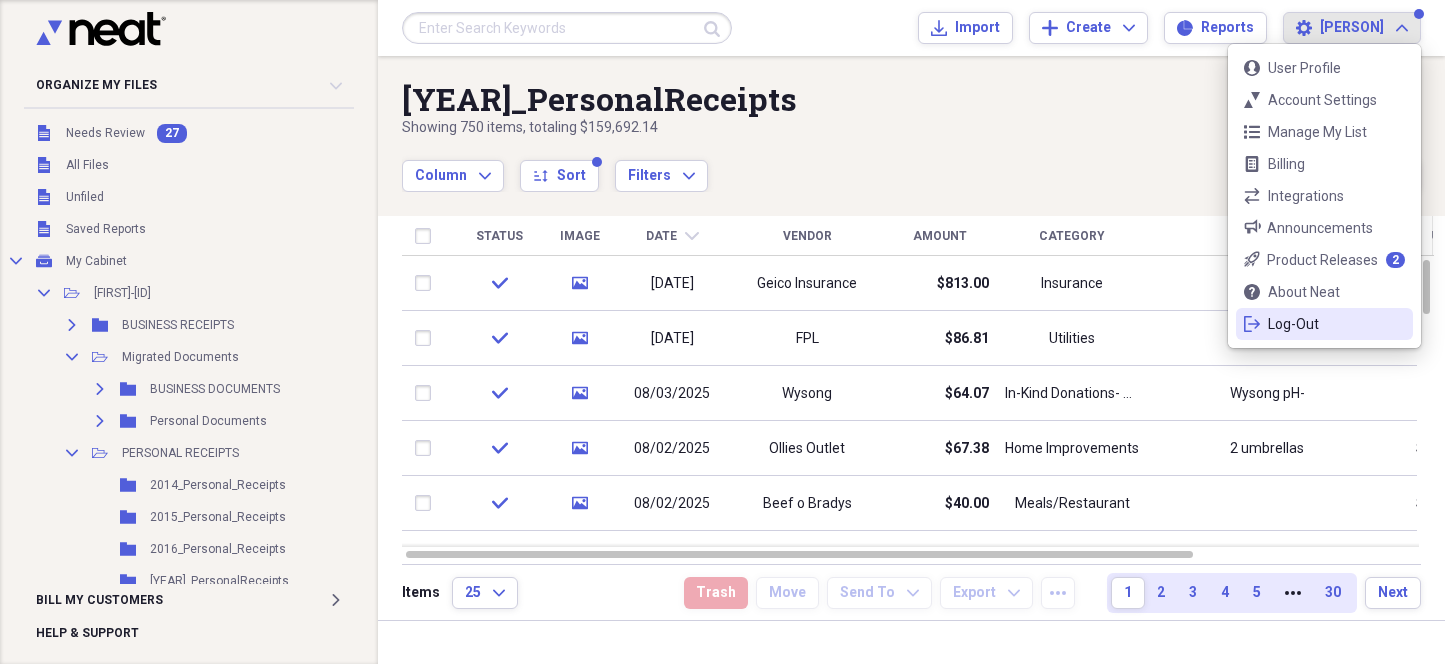 click on "Log-Out" at bounding box center (1324, 324) 